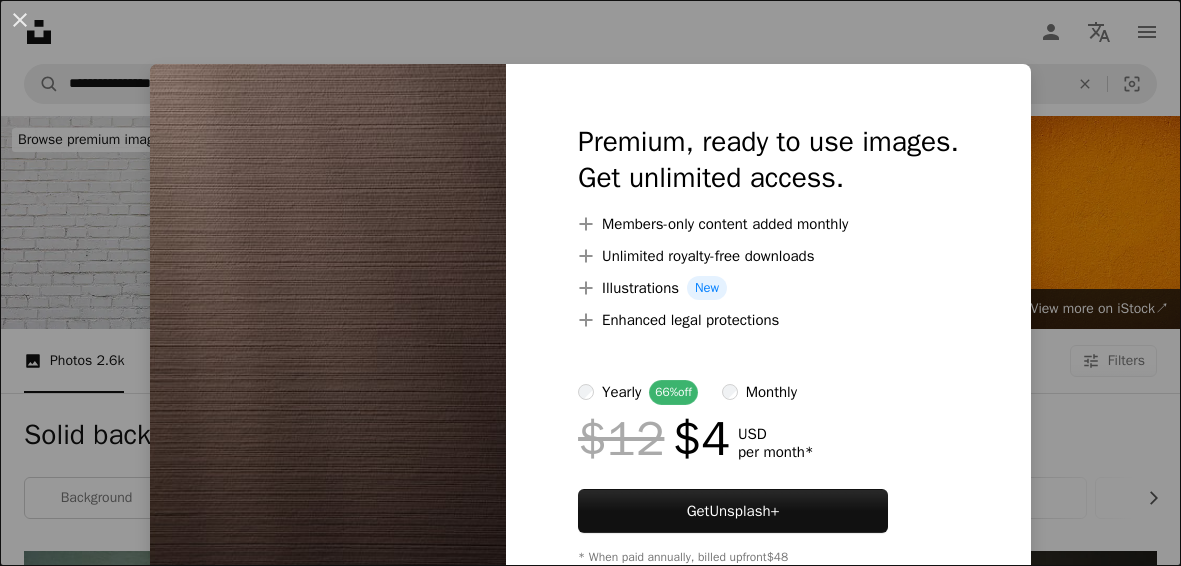 scroll, scrollTop: 3284, scrollLeft: 0, axis: vertical 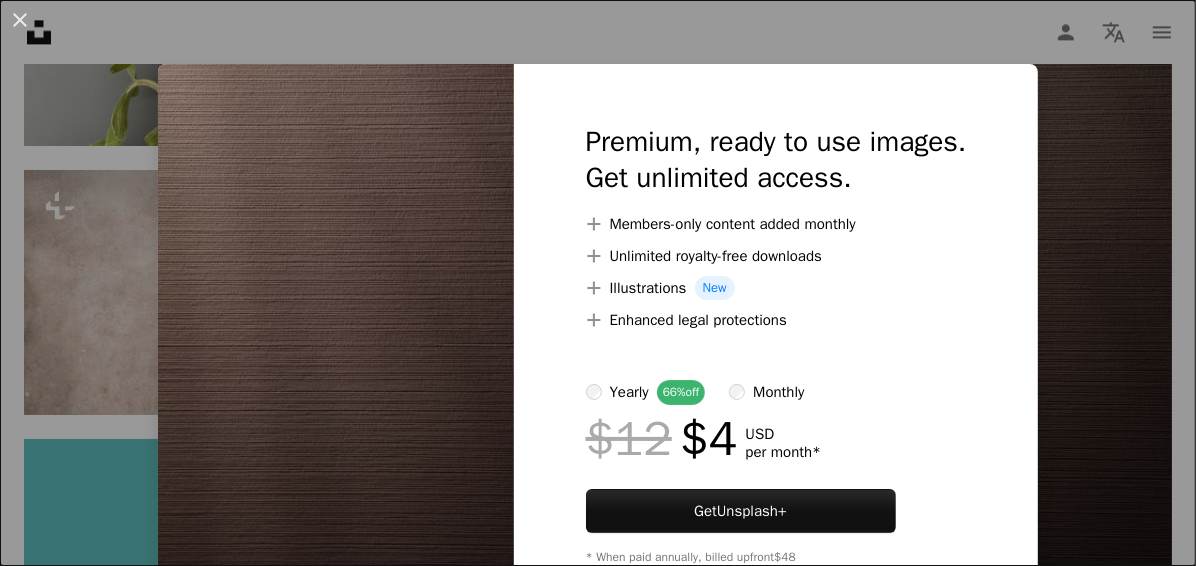 click on "An X shape Premium, ready to use images. Get unlimited access. A plus sign Members-only content added monthly A plus sign Unlimited royalty-free downloads A plus sign Illustrations  New A plus sign Enhanced legal protections yearly 66%  off monthly $12   $4 USD per month * Get  Unsplash+ * When paid annually, billed upfront  $48 Taxes where applicable. Renews automatically. Cancel anytime." at bounding box center (598, 283) 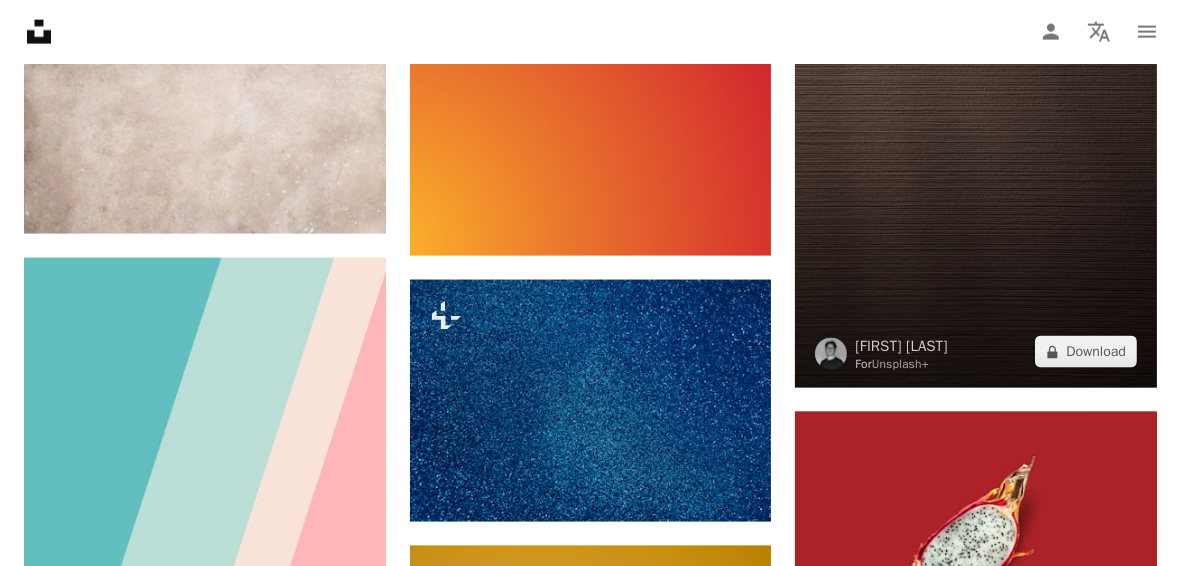 scroll, scrollTop: 3584, scrollLeft: 0, axis: vertical 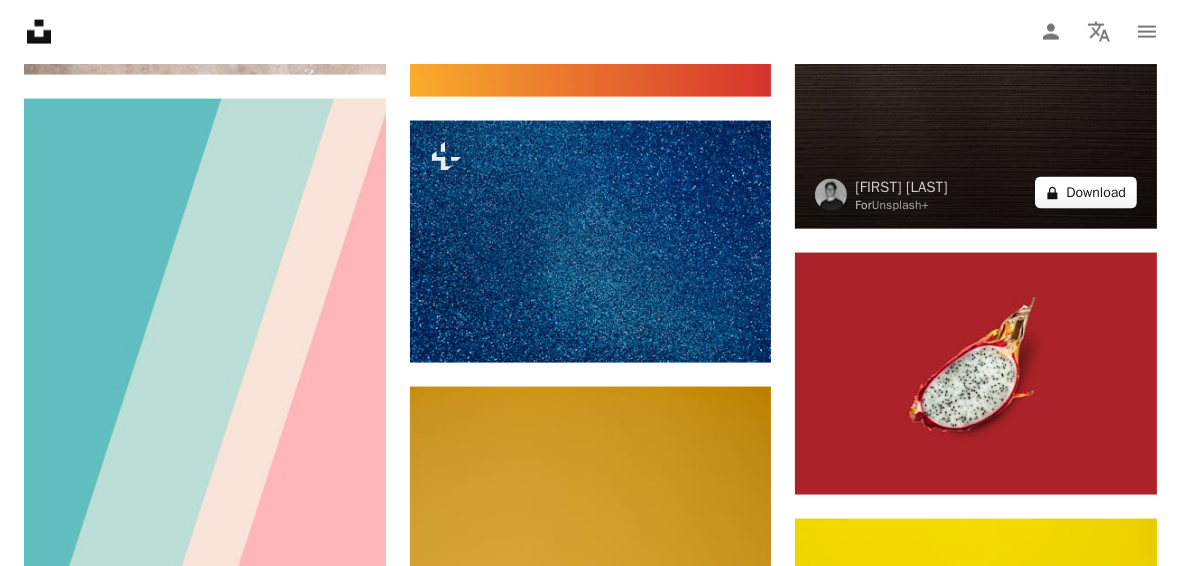 click on "A lock Download" at bounding box center (1086, 193) 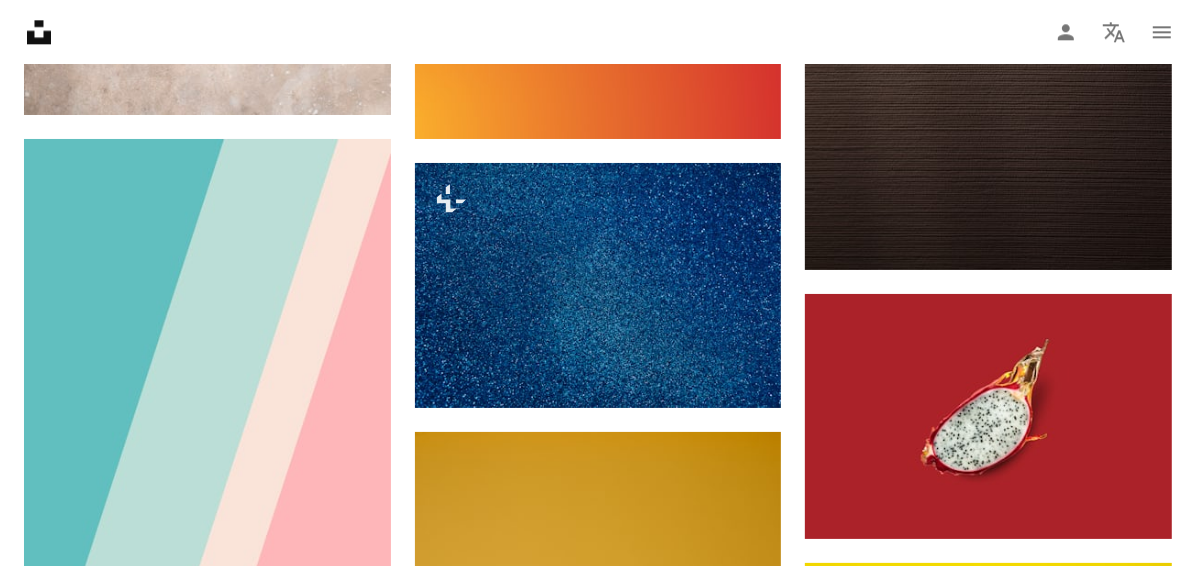 click on "An X shape Premium, ready to use images. Get unlimited access. A plus sign Members-only content added monthly A plus sign Unlimited royalty-free downloads A plus sign Illustrations  New A plus sign Enhanced legal protections yearly 66%  off monthly $12   $4 USD per month * Get  Unsplash+ * When paid annually, billed upfront  $48 Taxes where applicable. Renews automatically. Cancel anytime." at bounding box center (598, 4463) 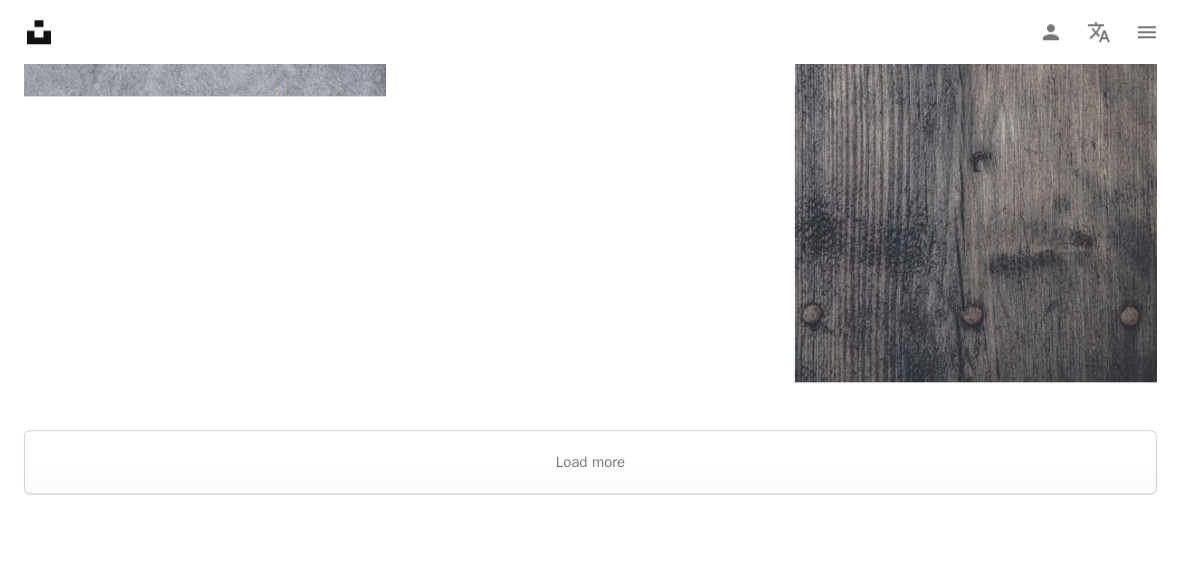 scroll, scrollTop: 6484, scrollLeft: 0, axis: vertical 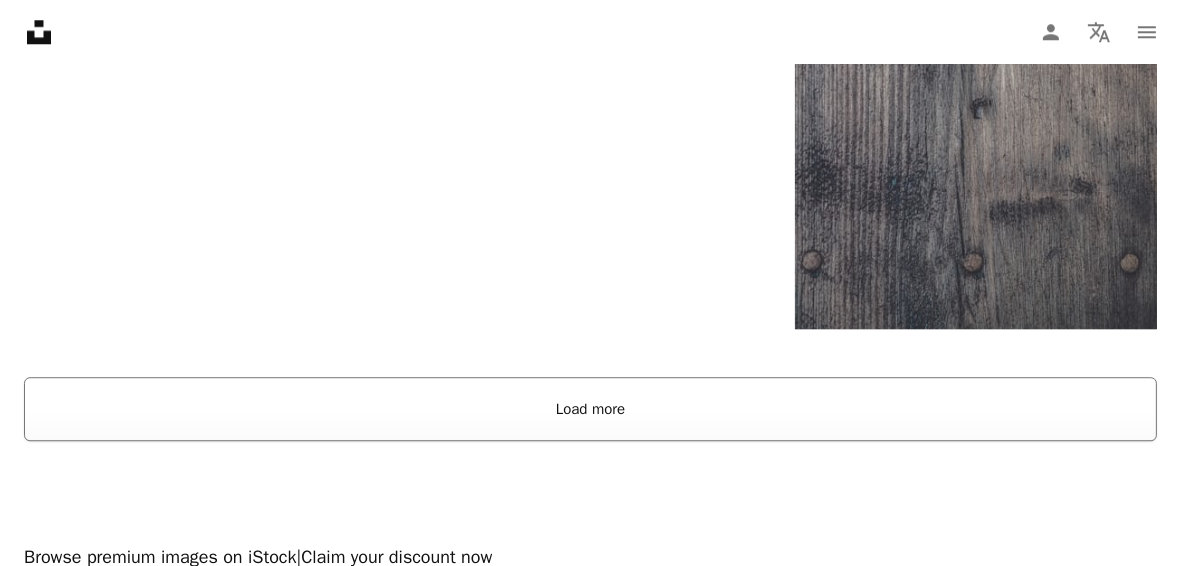click on "Load more" at bounding box center [590, 409] 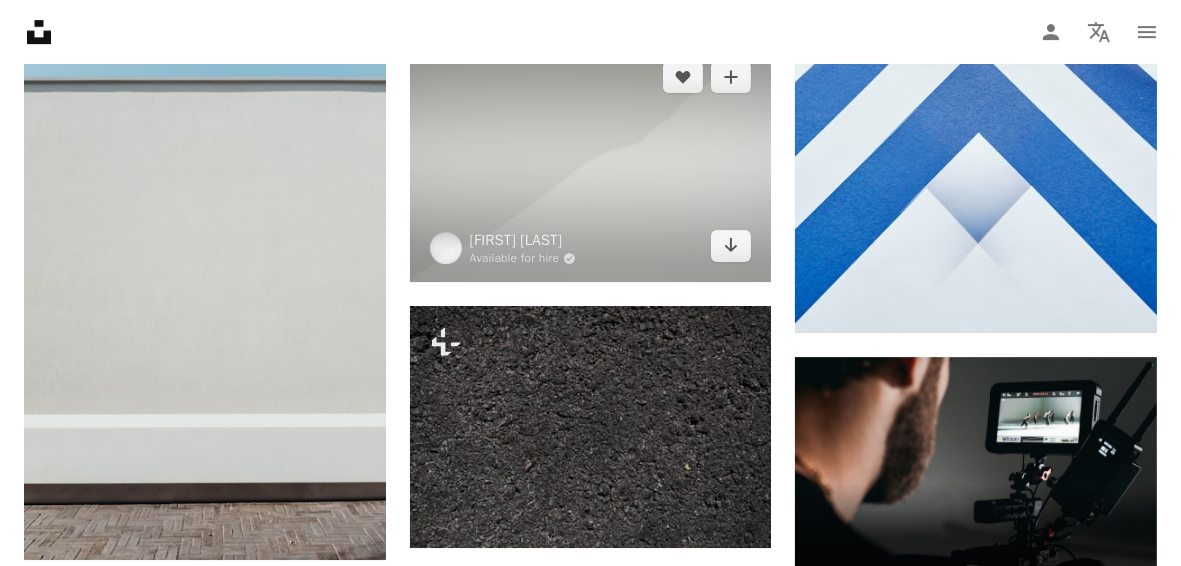 scroll, scrollTop: 7784, scrollLeft: 0, axis: vertical 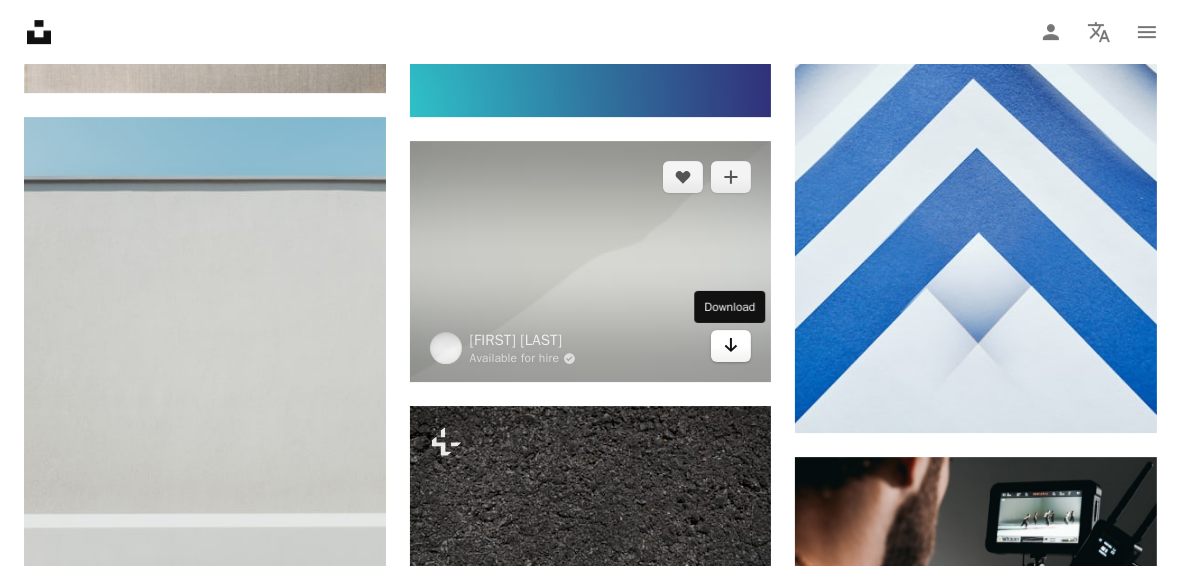 click 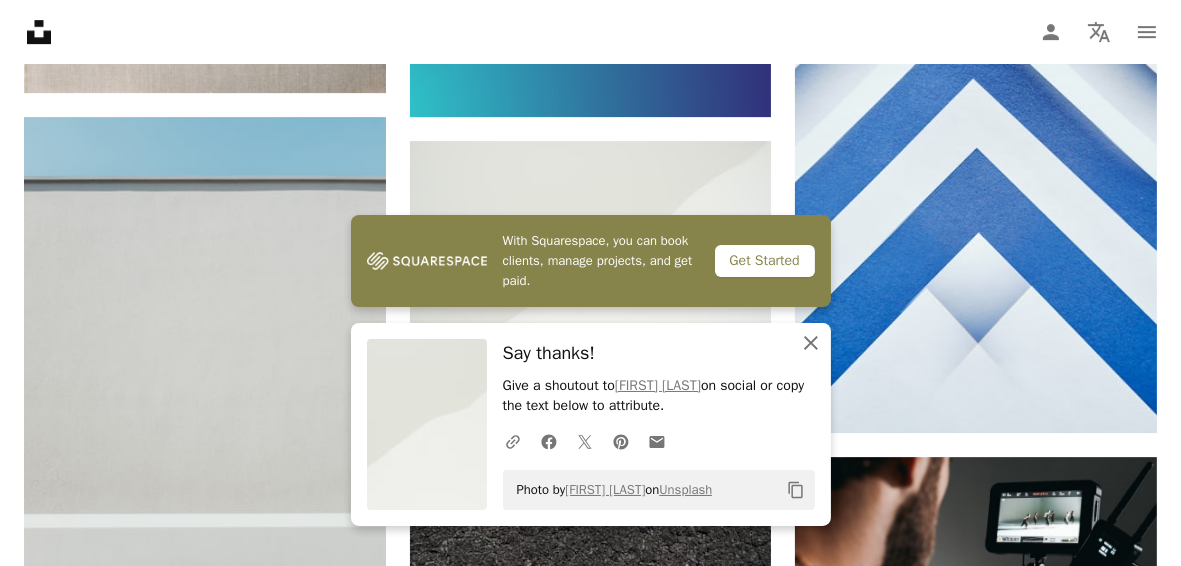 click on "An X shape" 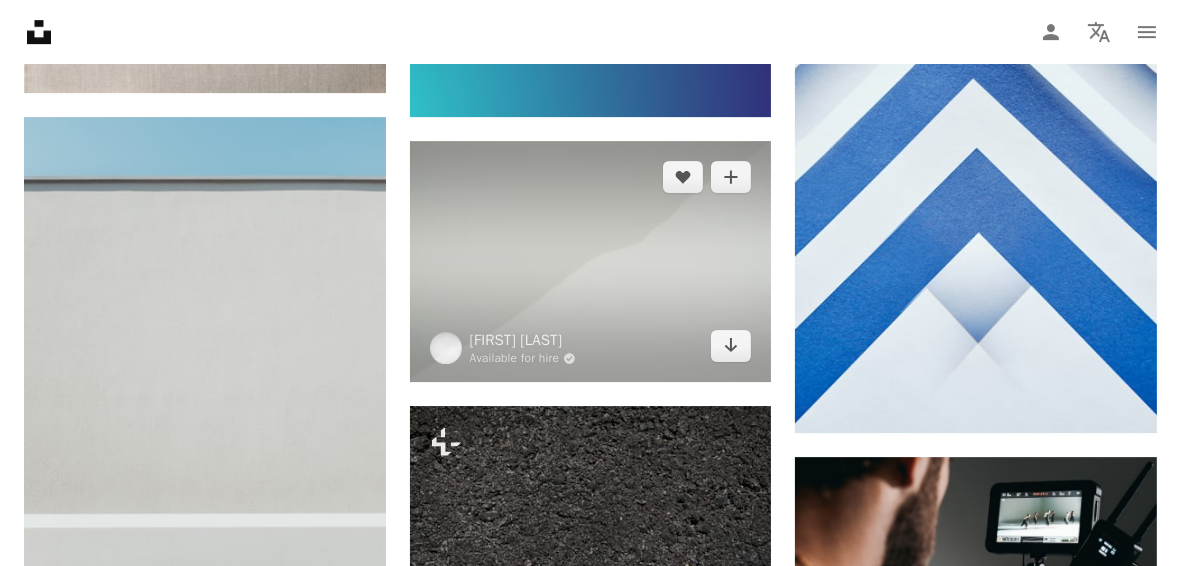 click at bounding box center [446, 348] 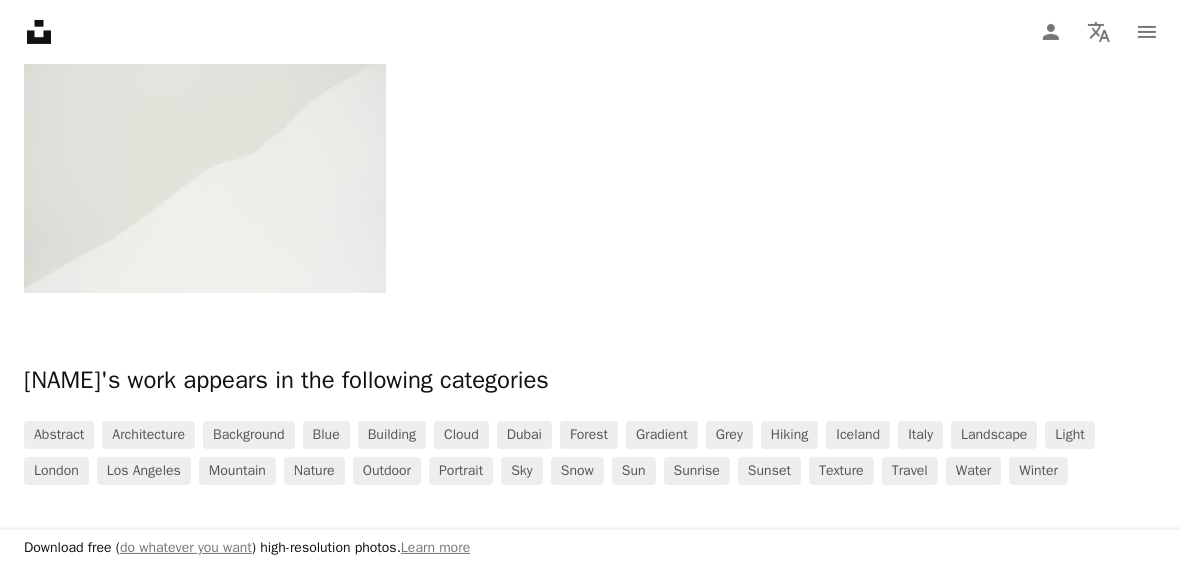 scroll, scrollTop: 276, scrollLeft: 0, axis: vertical 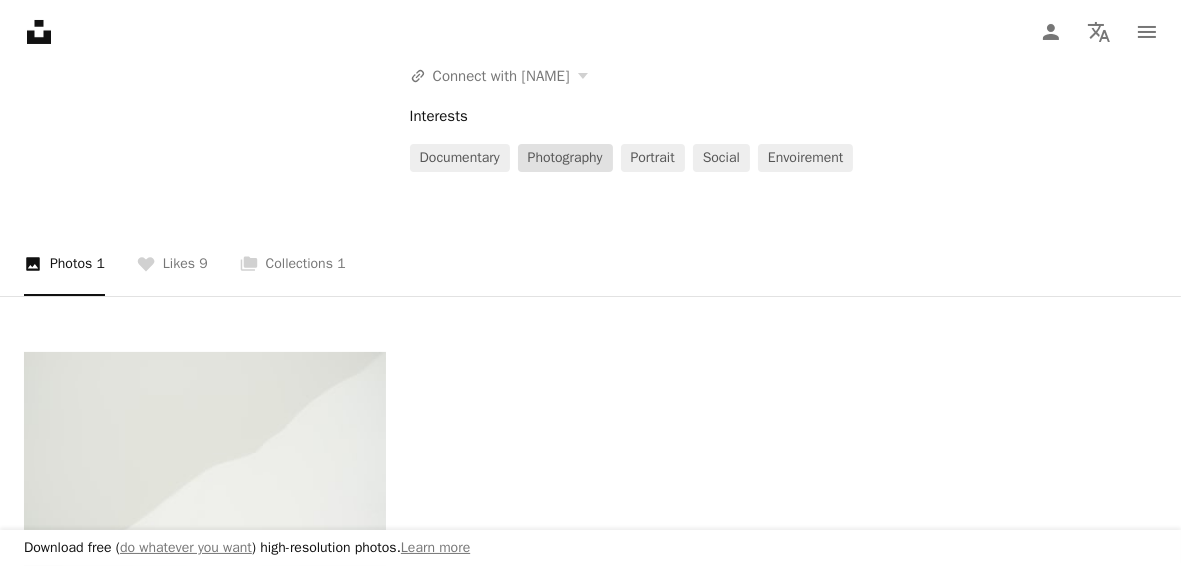 click on "photography" at bounding box center [565, 158] 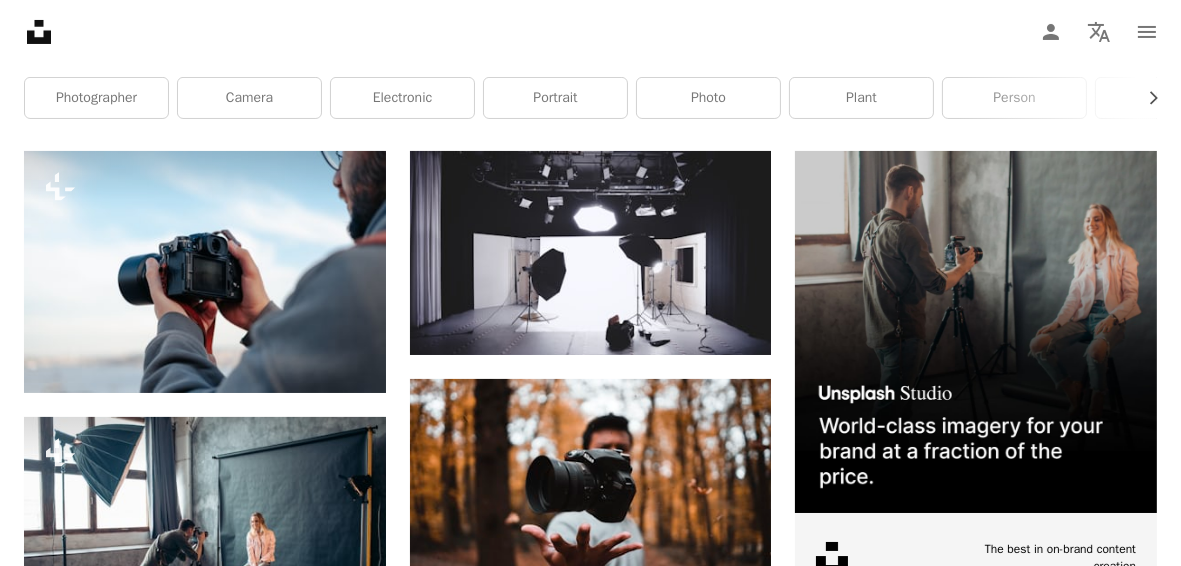 scroll, scrollTop: 0, scrollLeft: 0, axis: both 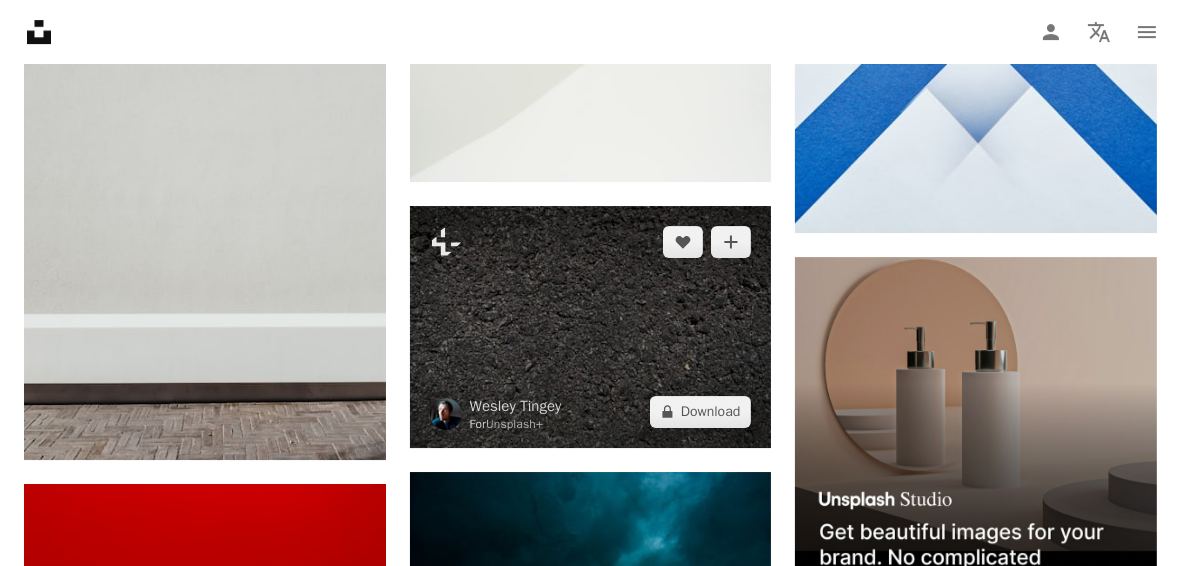 click at bounding box center (591, 326) 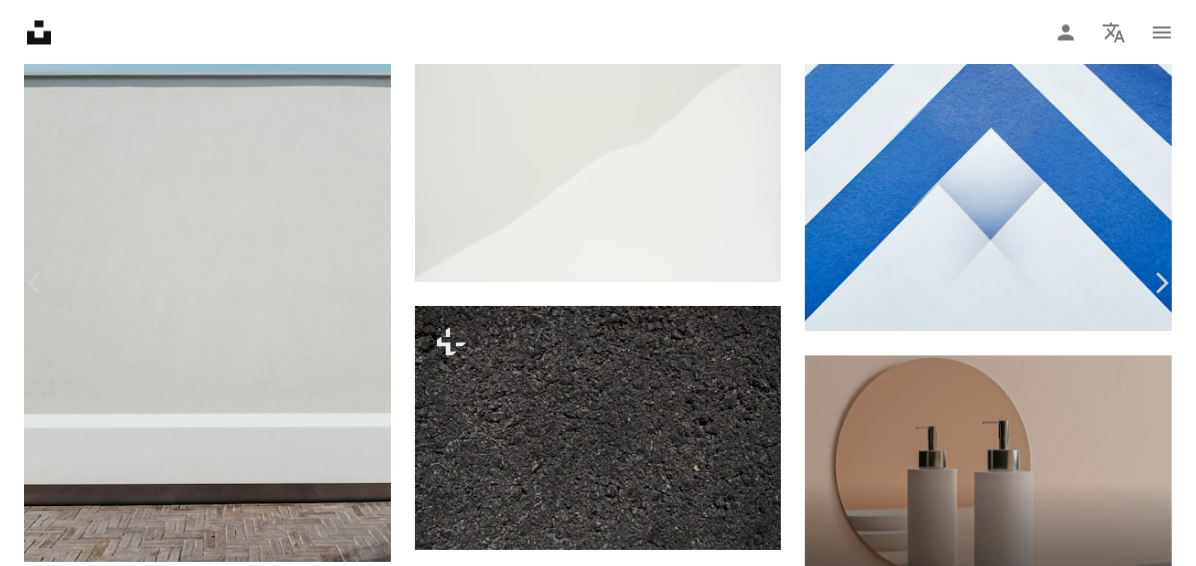 click on "A lock Download" at bounding box center (1035, 5096) 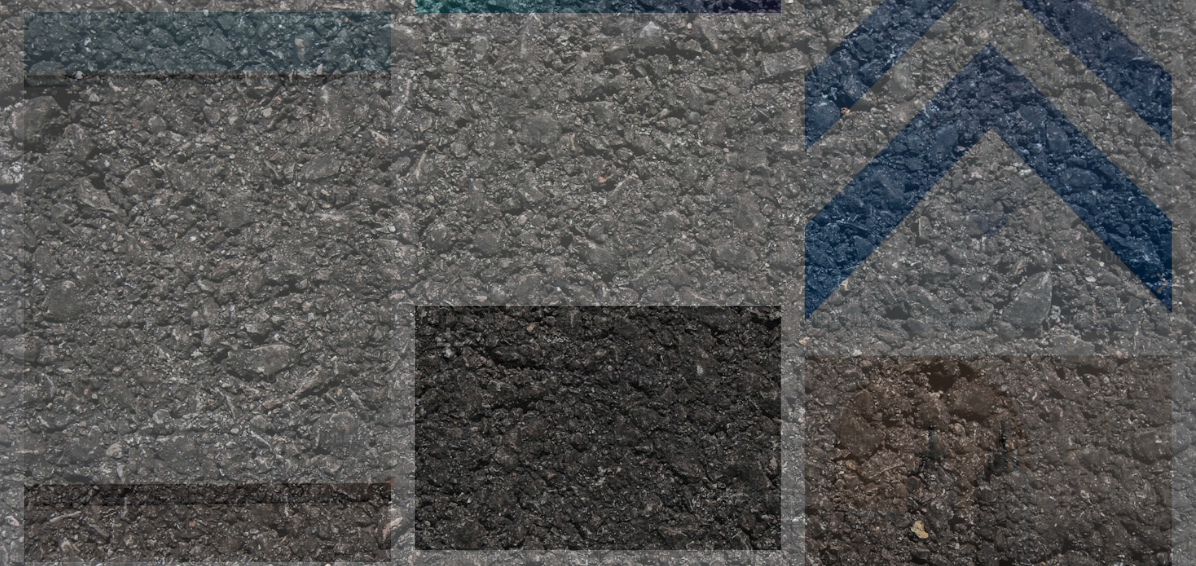 scroll, scrollTop: 106, scrollLeft: 0, axis: vertical 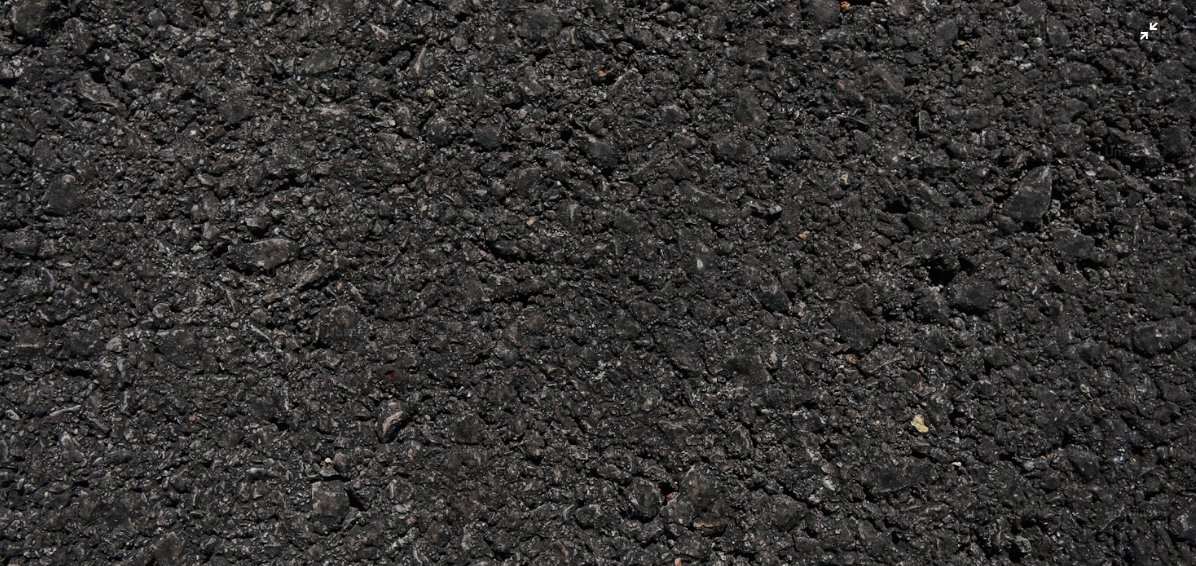 click at bounding box center [598, 292] 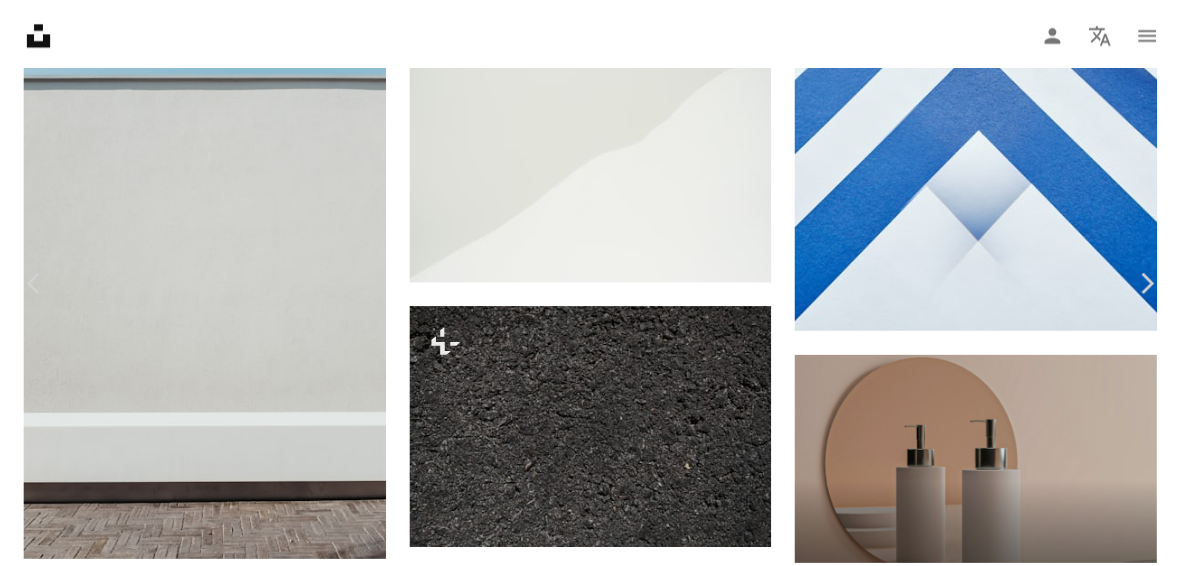 scroll, scrollTop: 88, scrollLeft: 0, axis: vertical 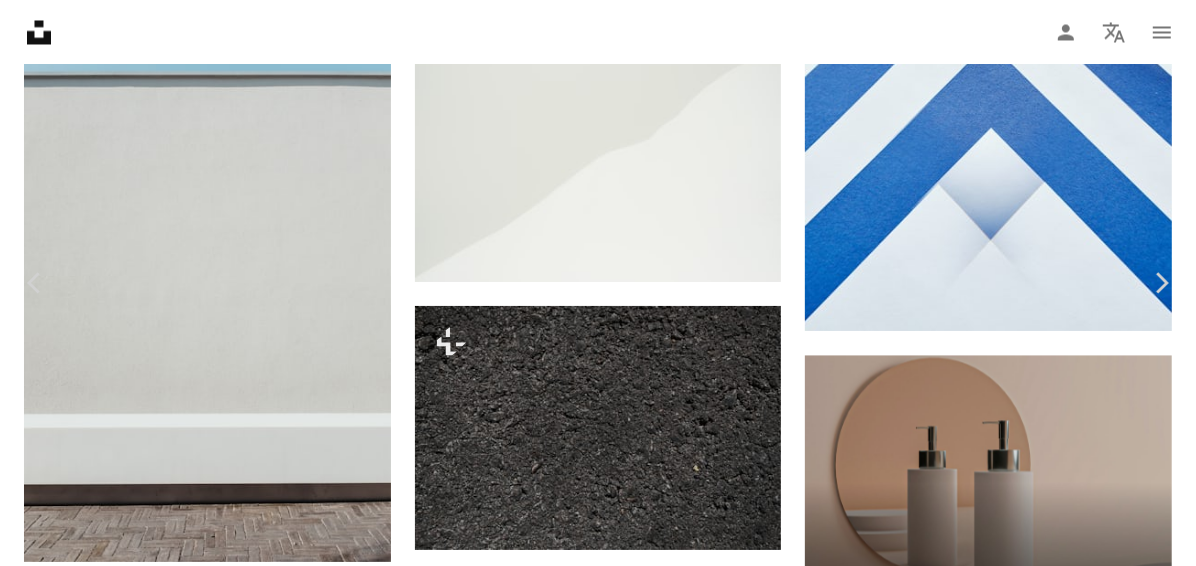 click on "An X shape" at bounding box center (20, 20) 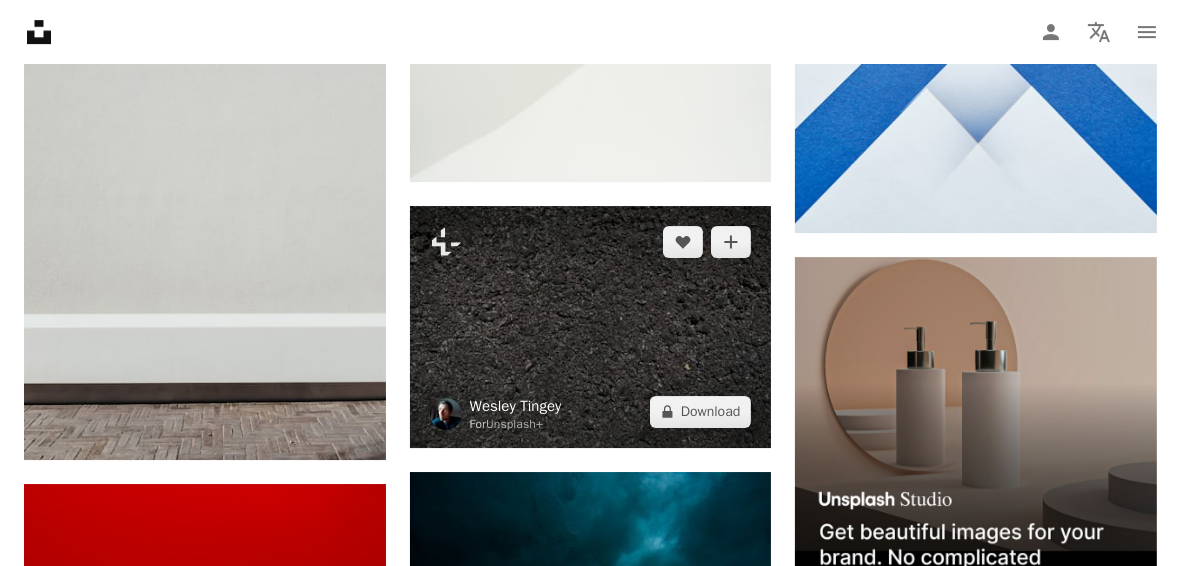 click on "Wesley Tingey" at bounding box center [516, 406] 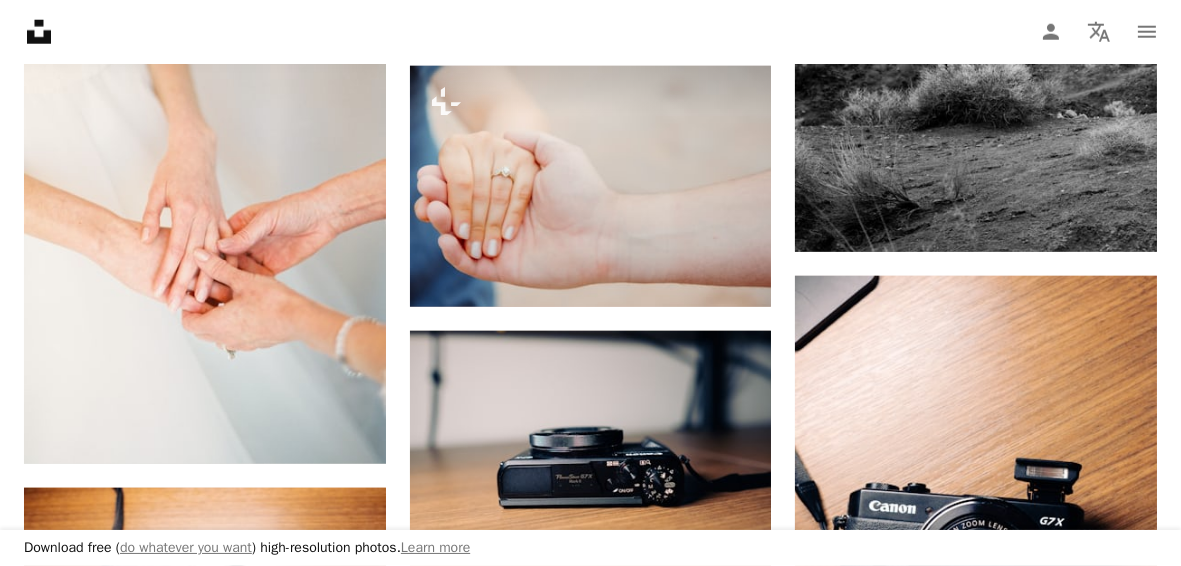 scroll, scrollTop: 2400, scrollLeft: 0, axis: vertical 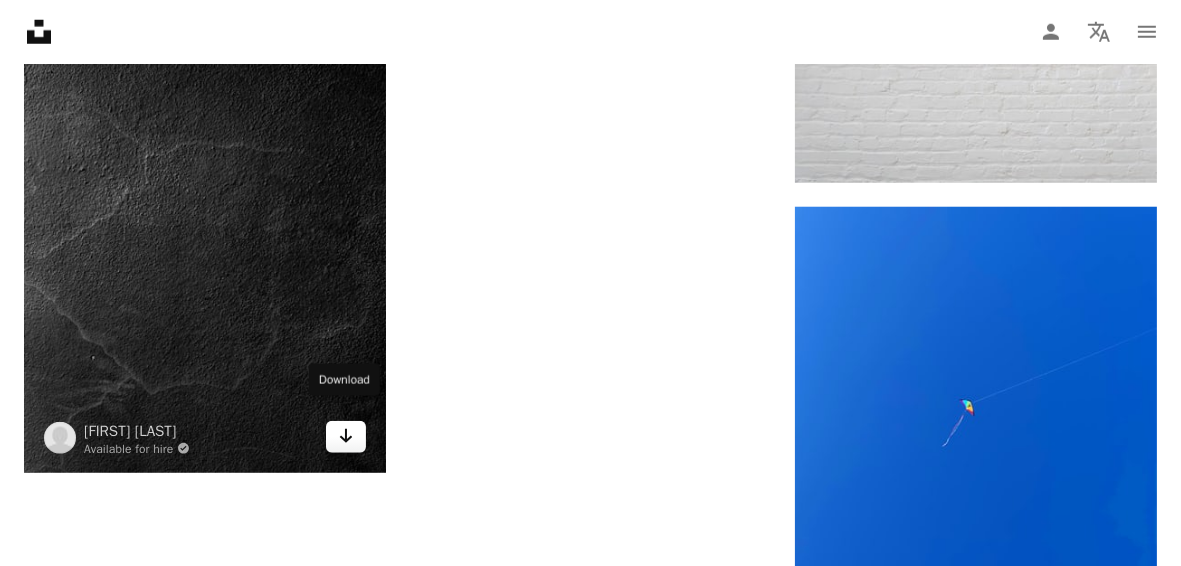 click on "Arrow pointing down" 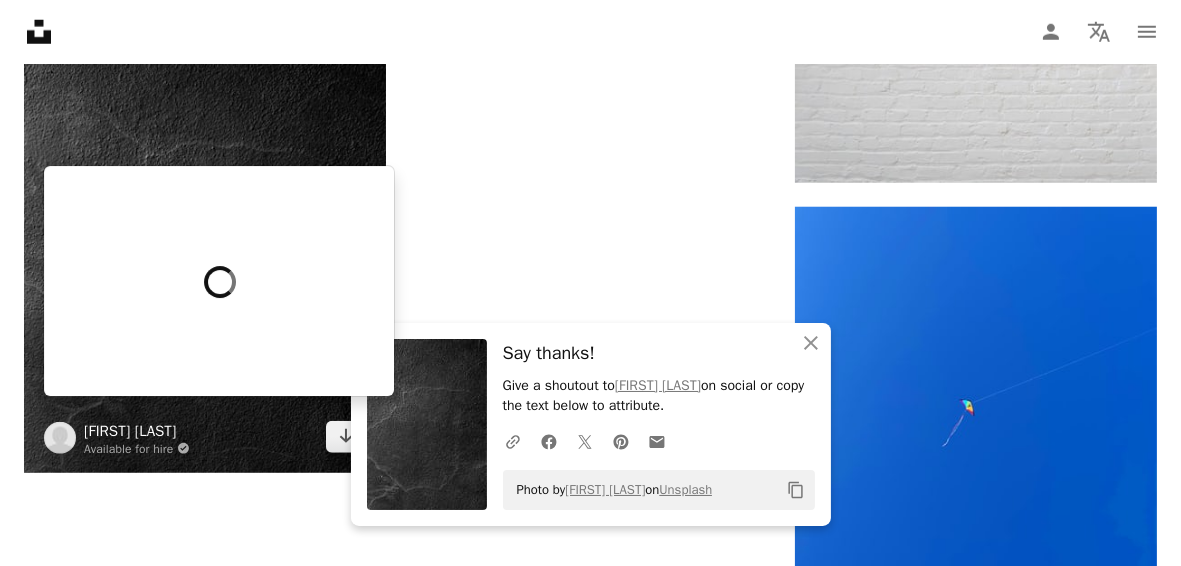click on "[FIRST] [LAST]" at bounding box center (137, 431) 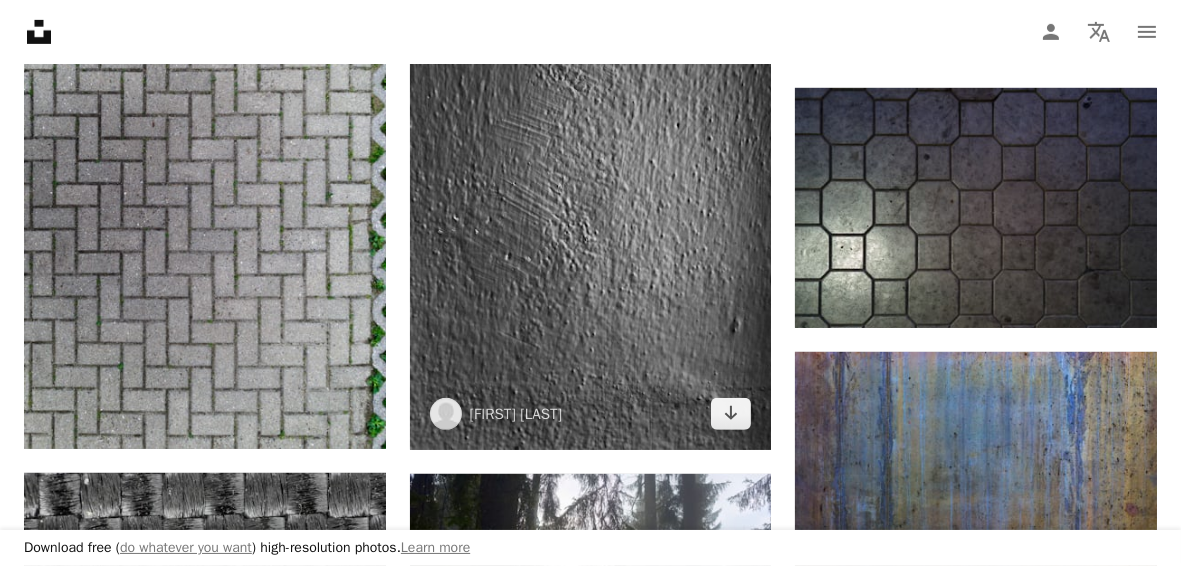 scroll, scrollTop: 1300, scrollLeft: 0, axis: vertical 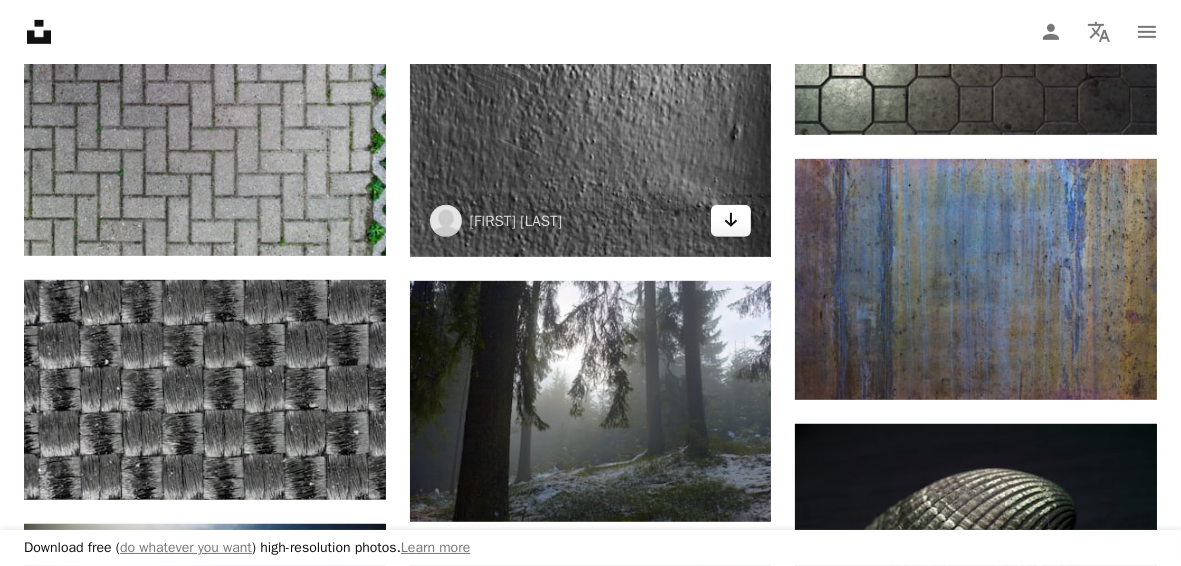 click on "Arrow pointing down" 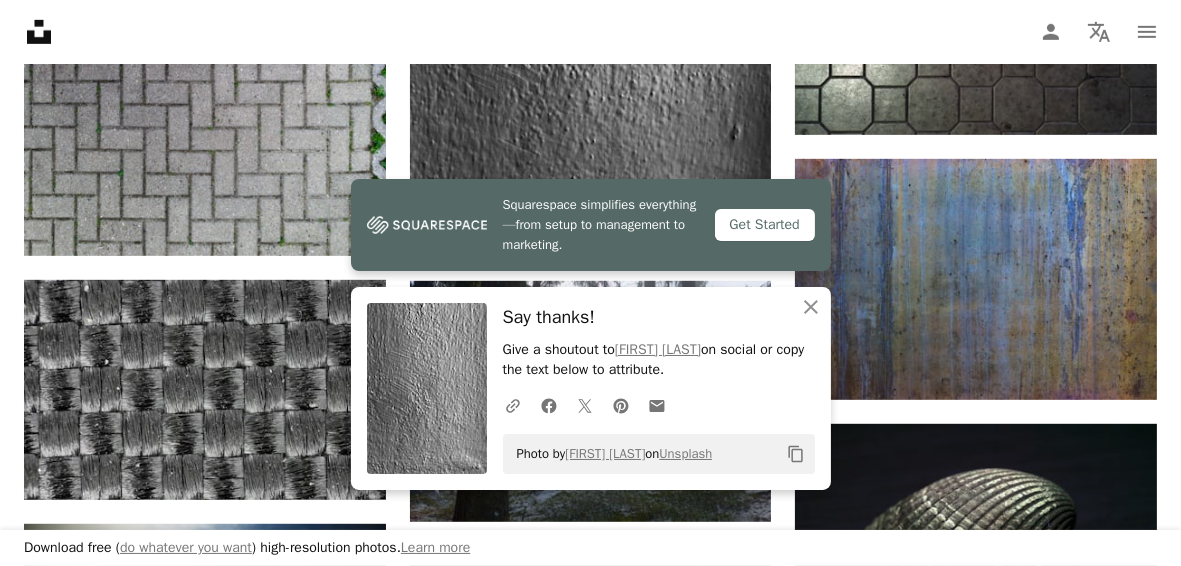 click at bounding box center (591, 15) 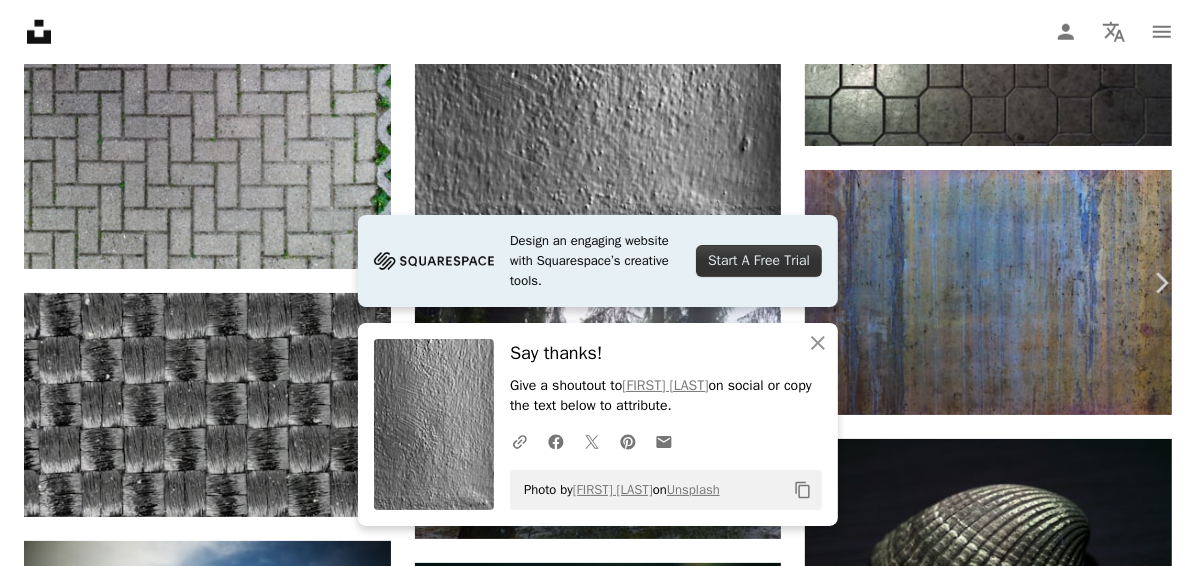click on "Chevron left" at bounding box center [35, 283] 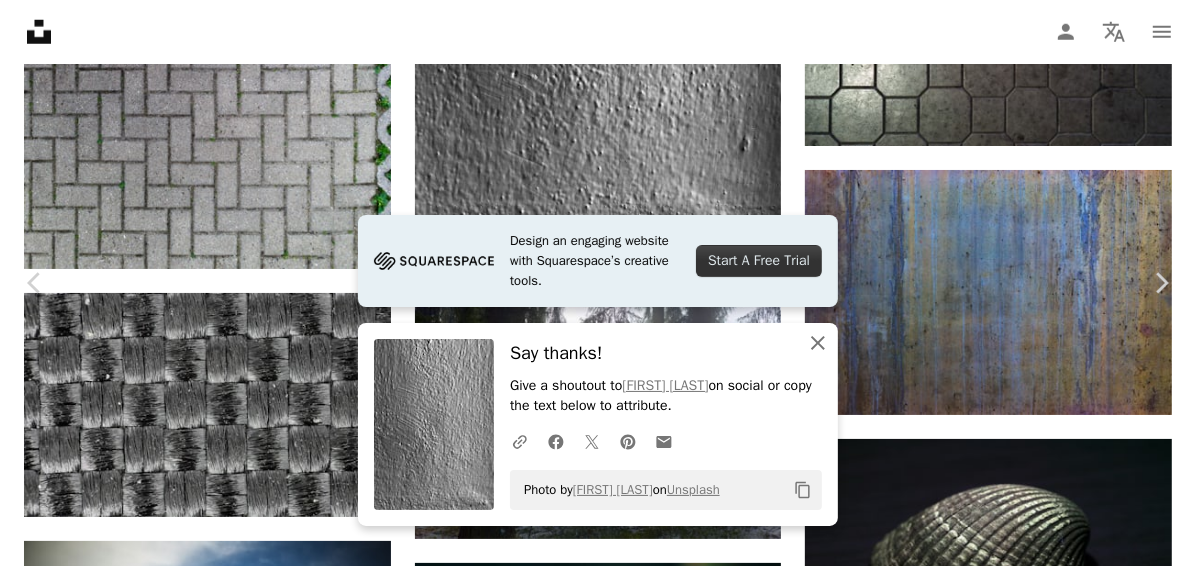 click on "An X shape" 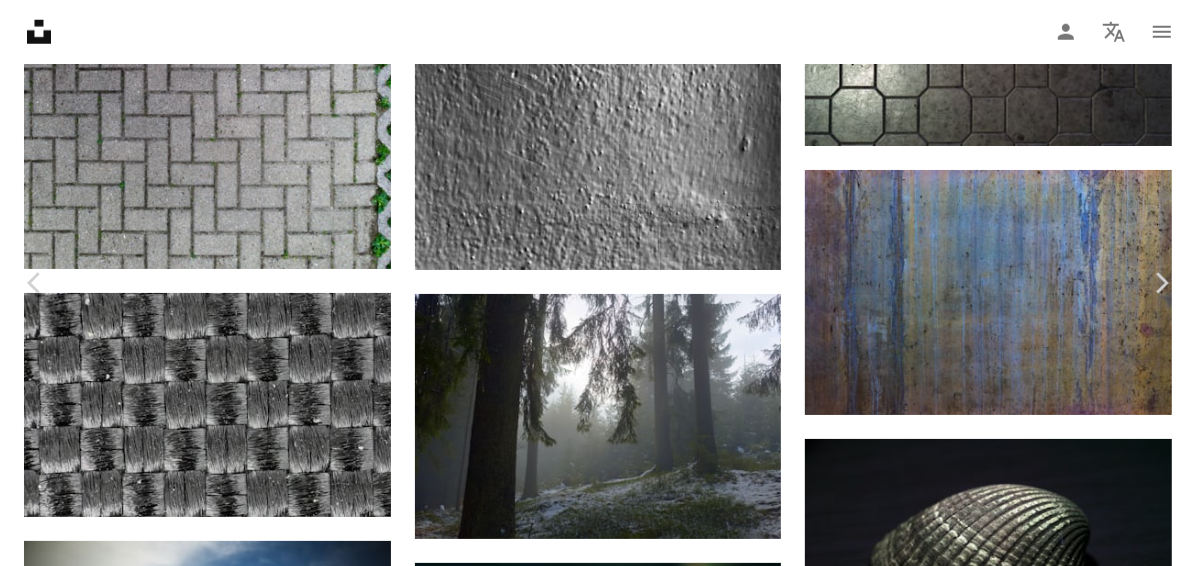 click on "An X shape" at bounding box center [20, 20] 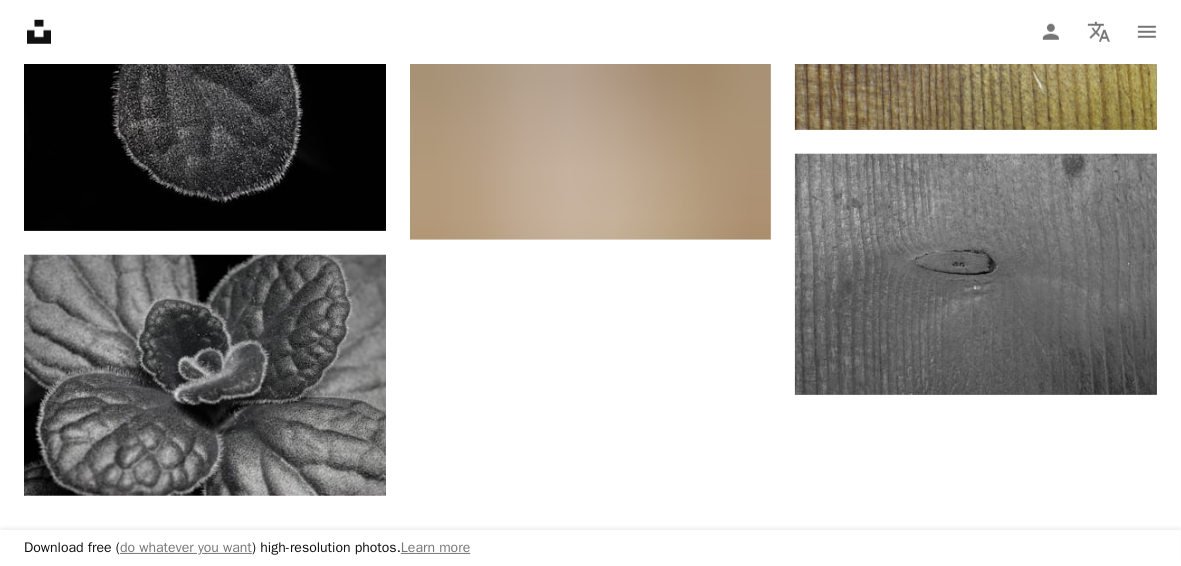 scroll, scrollTop: 2400, scrollLeft: 0, axis: vertical 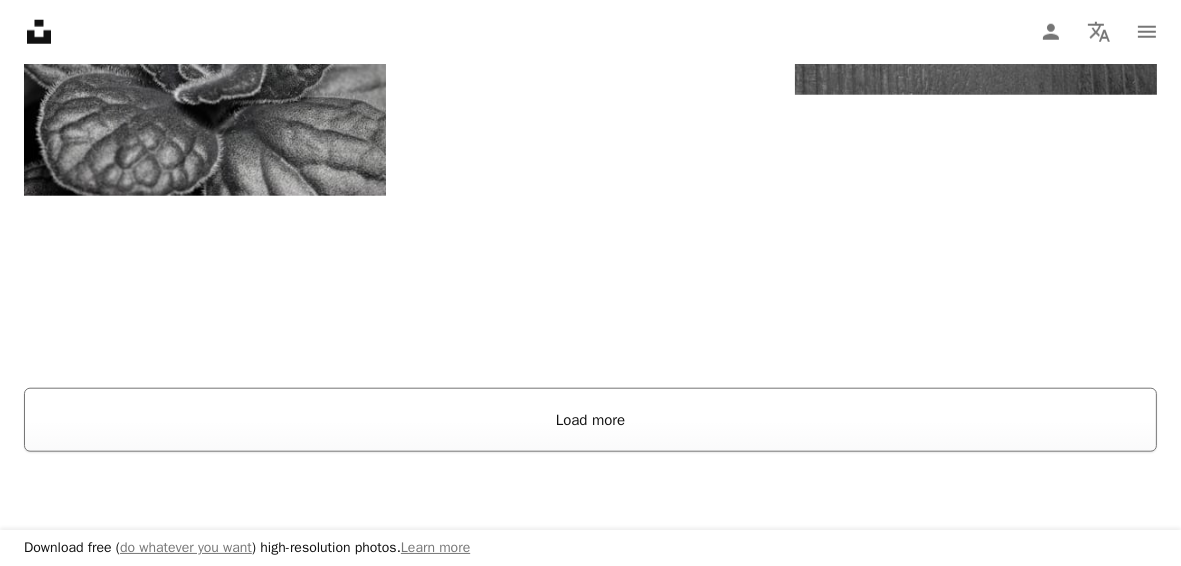 click on "Load more" at bounding box center [590, 420] 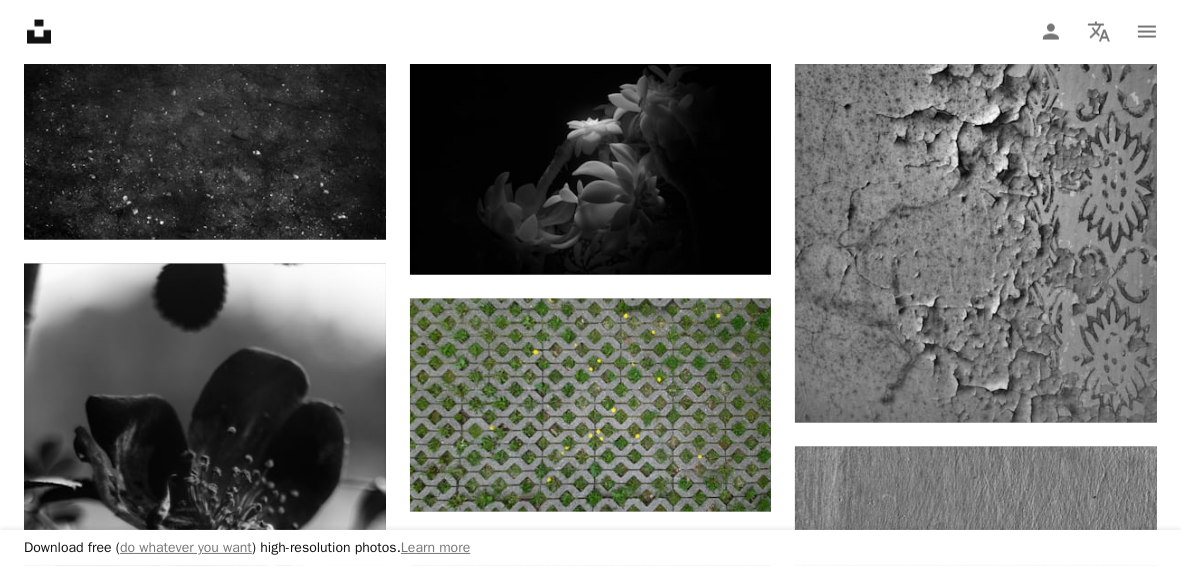 scroll, scrollTop: 3800, scrollLeft: 0, axis: vertical 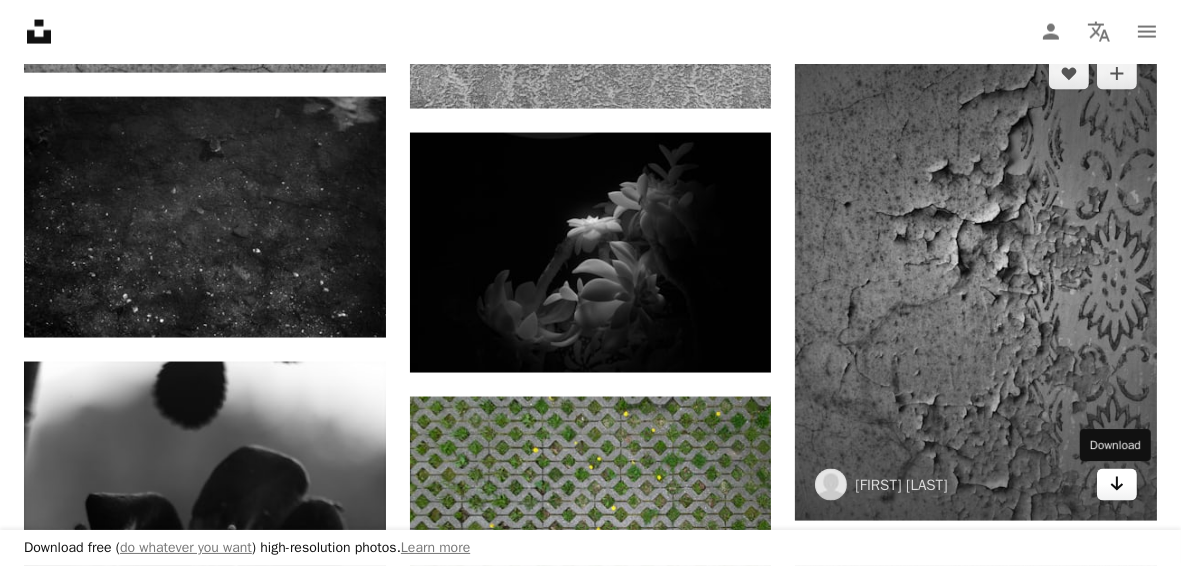 click 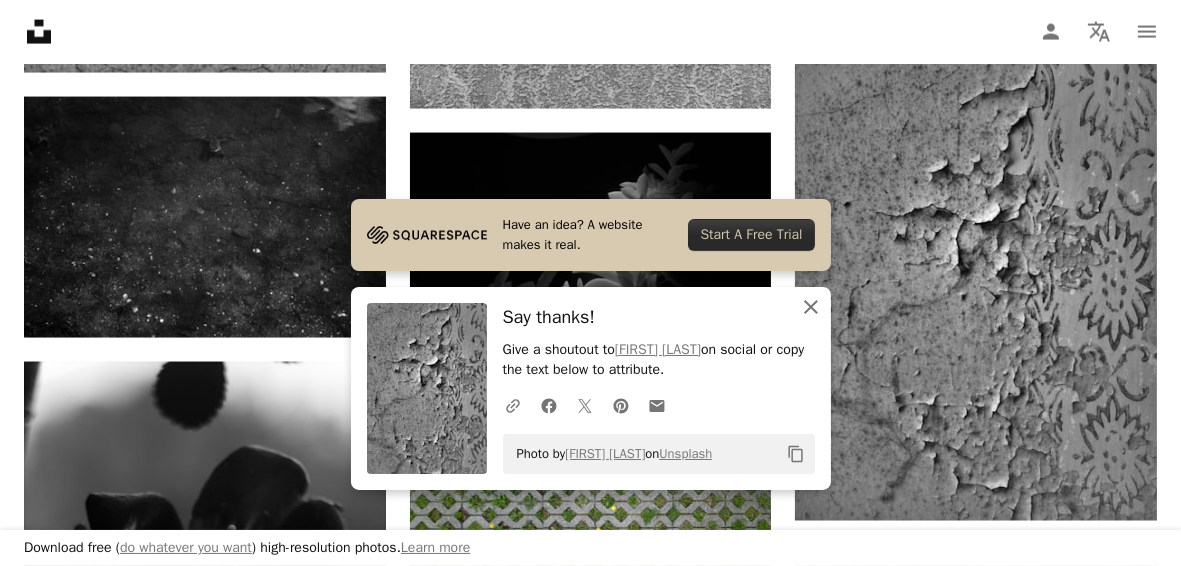 click on "An X shape" 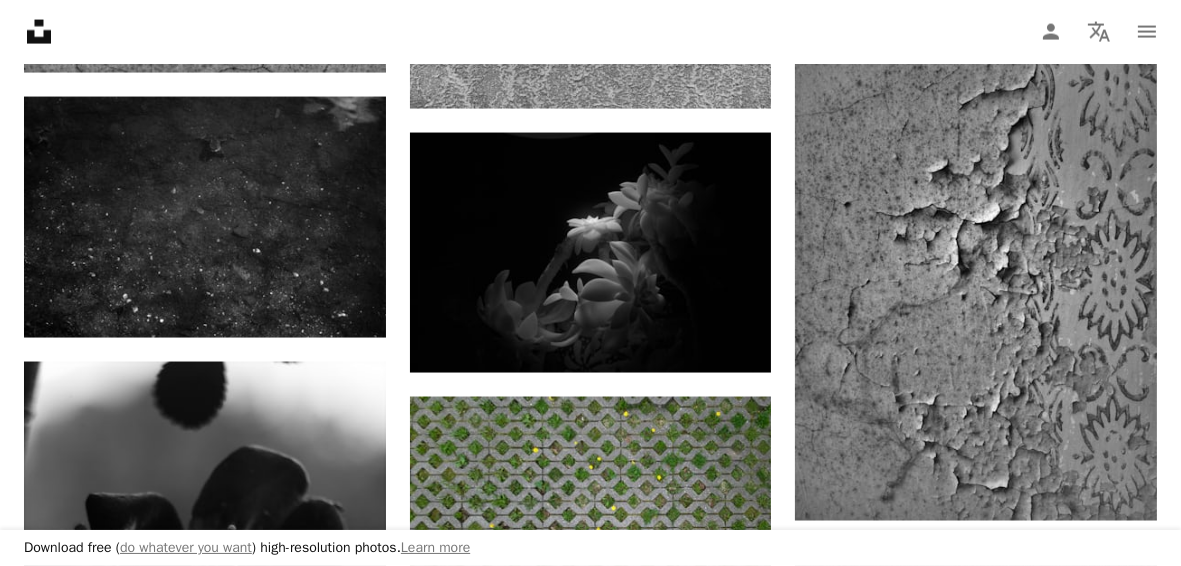 click on "A heart A plus sign [FIRST] [MIDDLE] [LAST]. Arrow pointing down A heart A plus sign [FIRST] [MIDDLE] [LAST]. Arrow pointing down A heart A plus sign [FIRST] [MIDDLE] [LAST]. Arrow pointing down A heart A plus sign [FIRST] [MIDDLE] [LAST]. Arrow pointing down A heart A plus sign [FIRST] [MIDDLE] [LAST]. Arrow pointing down A heart A plus sign [FIRST] [MIDDLE] [LAST]. Arrow pointing down A heart A plus sign [FIRST] [MIDDLE] [LAST]. Arrow pointing down A heart A plus sign [FIRST] [MIDDLE] [LAST]. Arrow pointing down A heart A plus sign [FIRST] [MIDDLE] [LAST]. Arrow pointing down A heart A plus sign [FIRST] [MIDDLE] [LAST]. Arrow pointing down A heart A plus sign [FIRST] [MIDDLE] [LAST]. Arrow pointing down A heart A plus sign [FIRST] [MIDDLE] [LAST]. Arrow pointing down A heart A plus sign [FIRST] [MIDDLE] [LAST]. Arrow pointing down A heart A plus sign [FIRST] [MIDDLE] [LAST]. Arrow pointing down A heart A plus sign [FIRST] [MIDDLE] [LAST]. Arrow pointing down A heart A plus sign [FIRST] [MIDDLE] [LAST]. Arrow pointing down A heart A plus sign [FIRST] [MIDDLE] [LAST]. Arrow pointing down A heart A plus sign [FIRST] [MIDDLE] [LAST]. Arrow pointing down A heart A plus sign [FIRST] [MIDDLE] [LAST]. A heart A heart" at bounding box center (590, 230) 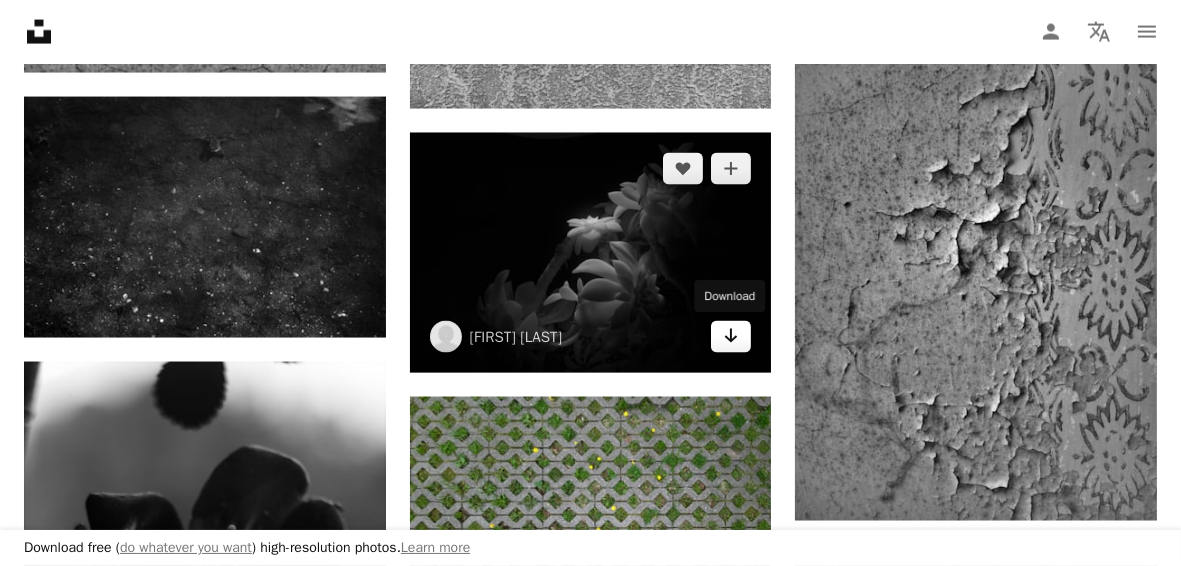 click on "Arrow pointing down" 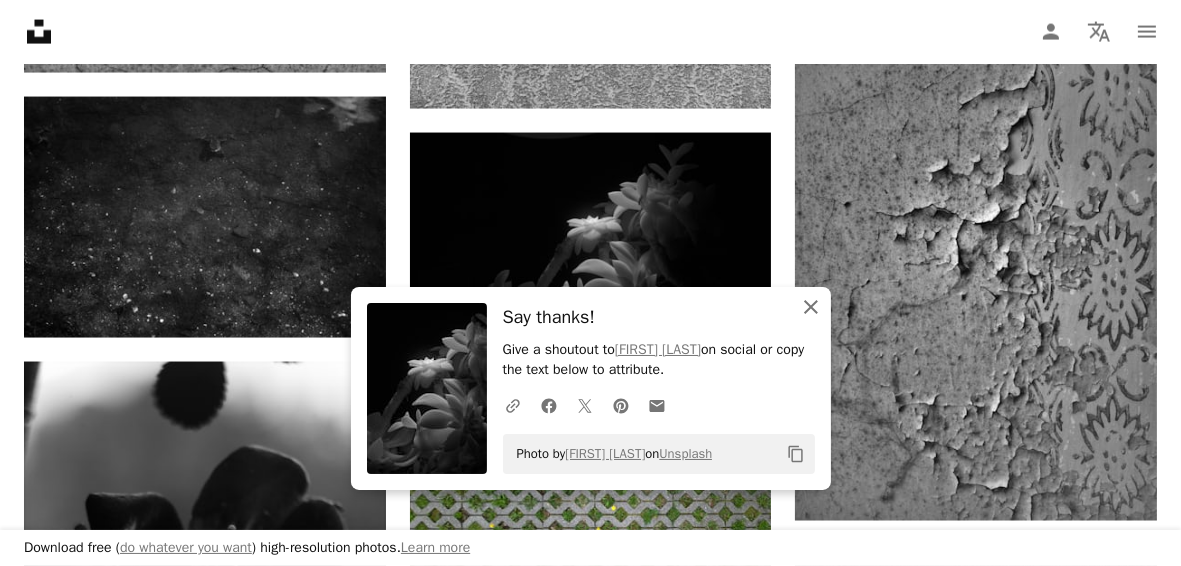 click 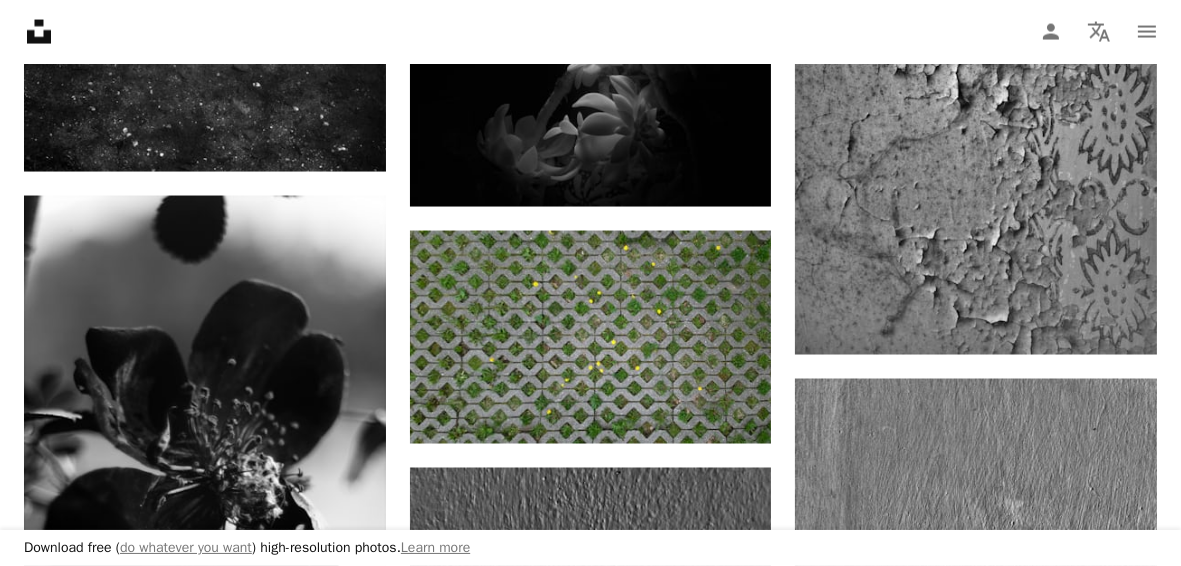 scroll, scrollTop: 4200, scrollLeft: 0, axis: vertical 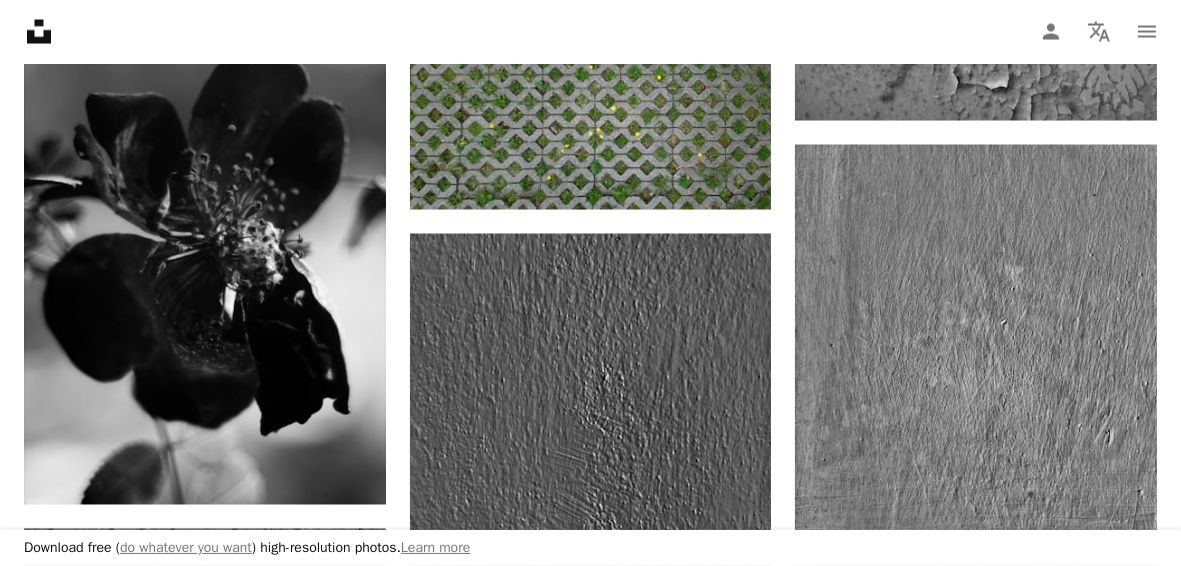 click on "A heart A plus sign [FIRST] [MIDDLE] [LAST]. Arrow pointing down A heart A plus sign [FIRST] [MIDDLE] [LAST]. Arrow pointing down A heart A plus sign [FIRST] [MIDDLE] [LAST]. Arrow pointing down A heart A plus sign [FIRST] [MIDDLE] [LAST]. Arrow pointing down A heart A plus sign [FIRST] [MIDDLE] [LAST]. Arrow pointing down A heart A plus sign [FIRST] [MIDDLE] [LAST]. Arrow pointing down A heart A plus sign [FIRST] [MIDDLE] [LAST]. Arrow pointing down A heart A plus sign [FIRST] [MIDDLE] [LAST]. Arrow pointing down A heart A plus sign [FIRST] [MIDDLE] [LAST]. Arrow pointing down A heart A plus sign [FIRST] [MIDDLE] [LAST]. Arrow pointing down A heart A plus sign [FIRST] [MIDDLE] [LAST]. Arrow pointing down A heart A plus sign [FIRST] [MIDDLE] [LAST]. Arrow pointing down A heart A plus sign [FIRST] [MIDDLE] [LAST]. Arrow pointing down A heart A plus sign [FIRST] [MIDDLE] [LAST]. Arrow pointing down A heart A plus sign [FIRST] [MIDDLE] [LAST]. Arrow pointing down A heart A plus sign [FIRST] [MIDDLE] [LAST]. Arrow pointing down A heart A plus sign [FIRST] [MIDDLE] [LAST]. Arrow pointing down A heart A plus sign [FIRST] [MIDDLE] [LAST]. Arrow pointing down A heart A plus sign [FIRST] [MIDDLE] [LAST]. A heart A heart" at bounding box center [590, -170] 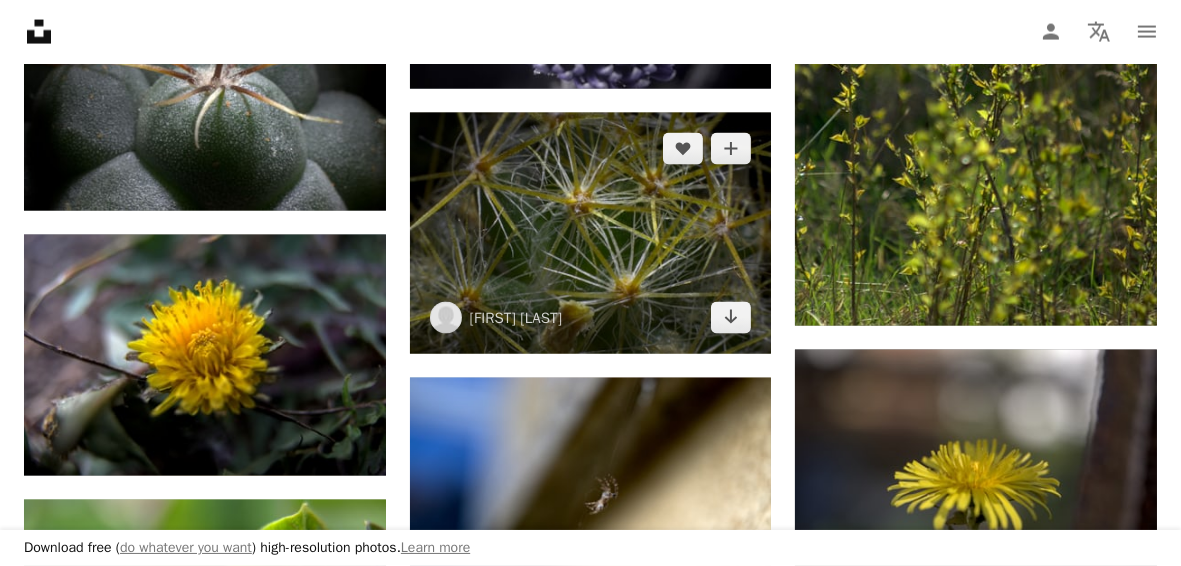 scroll, scrollTop: 12600, scrollLeft: 0, axis: vertical 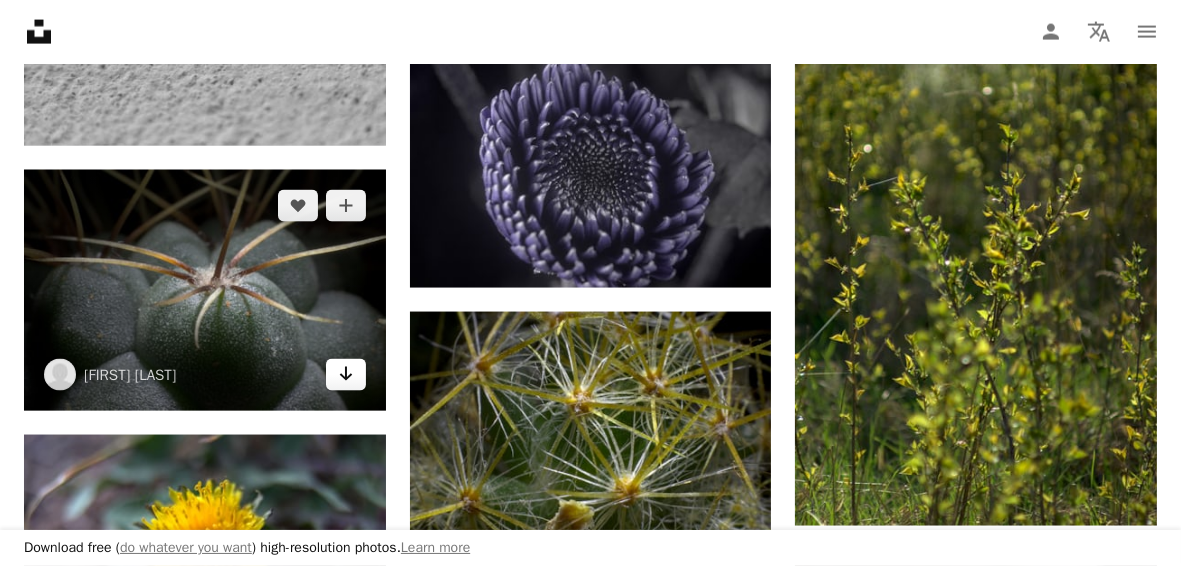 click on "Arrow pointing down" 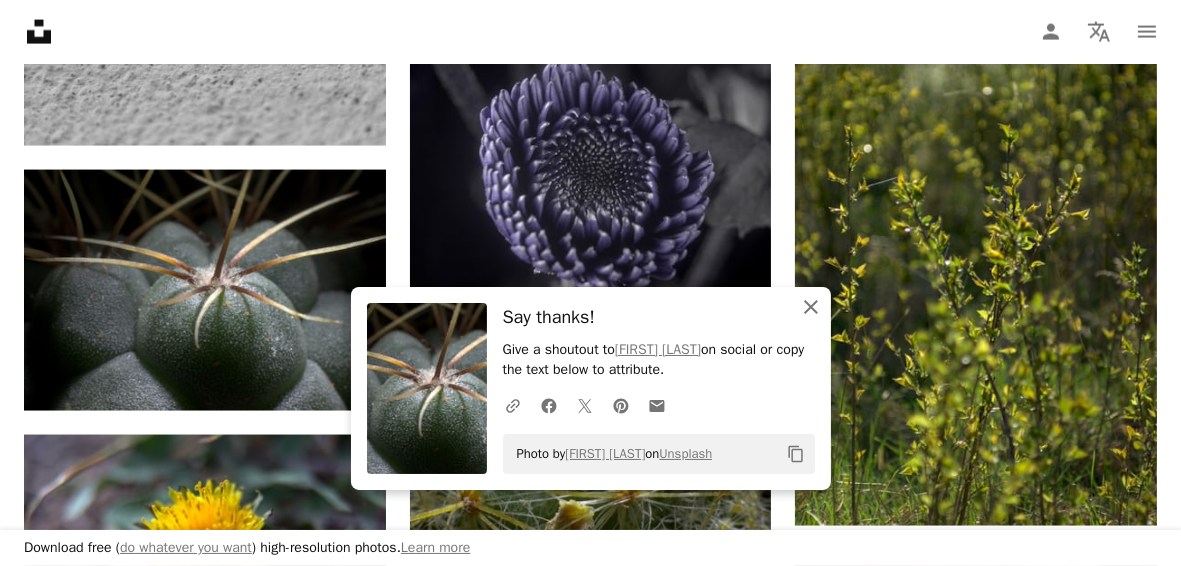 click on "An X shape" 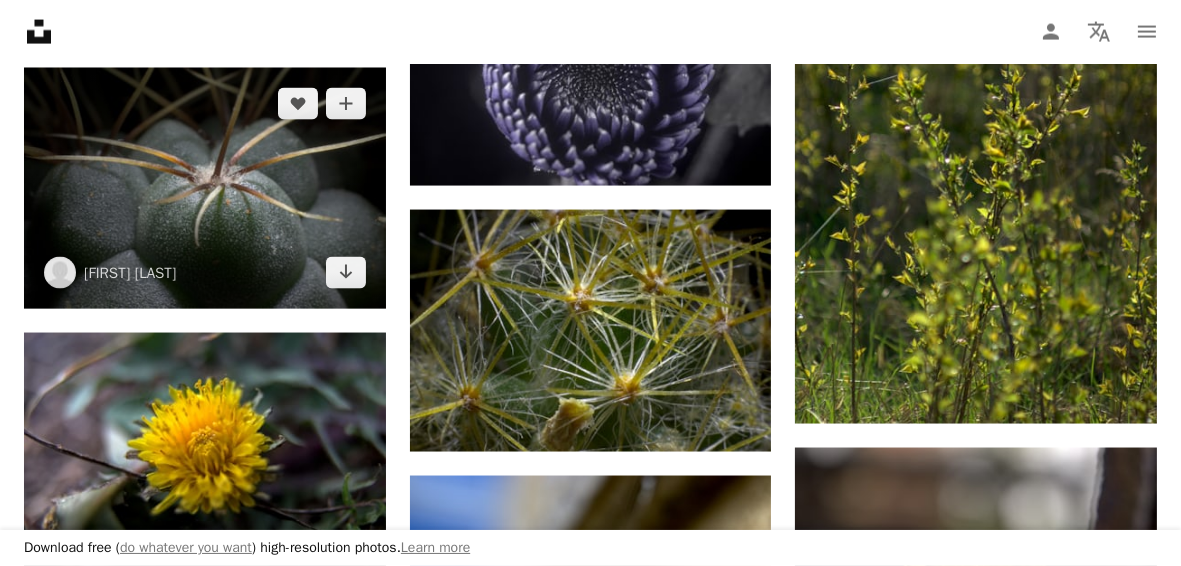 scroll, scrollTop: 12900, scrollLeft: 0, axis: vertical 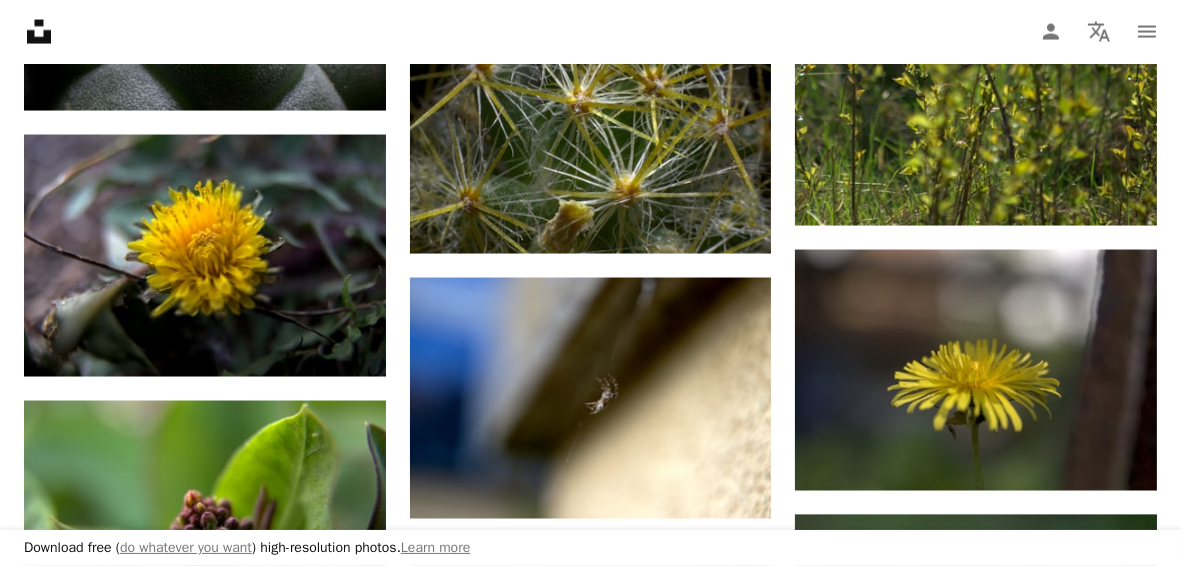 click on "A heart A plus sign [FIRST] [MIDDLE] [LAST]. Arrow pointing down A heart A plus sign [FIRST] [MIDDLE] [LAST]. Arrow pointing down A heart A plus sign [FIRST] [MIDDLE] [LAST]. Arrow pointing down A heart A plus sign [FIRST] [MIDDLE] [LAST]. Arrow pointing down A heart A plus sign [FIRST] [MIDDLE] [LAST]. Arrow pointing down A heart A plus sign [FIRST] [MIDDLE] [LAST]. Arrow pointing down A heart A plus sign [FIRST] [MIDDLE] [LAST]. Arrow pointing down A heart A plus sign [FIRST] [MIDDLE] [LAST]. Arrow pointing down A heart A plus sign [FIRST] [MIDDLE] [LAST]. Arrow pointing down A heart A plus sign [FIRST] [MIDDLE] [LAST]. Arrow pointing down A heart A plus sign [FIRST] [MIDDLE] [LAST]. Arrow pointing down A heart A plus sign [FIRST] [MIDDLE] [LAST]. Arrow pointing down A heart A plus sign [FIRST] [MIDDLE] [LAST]. Arrow pointing down A heart A plus sign [FIRST] [MIDDLE] [LAST]. Arrow pointing down A heart A plus sign [FIRST] [MIDDLE] [LAST]. Arrow pointing down A heart A plus sign [FIRST] [MIDDLE] [LAST]. Arrow pointing down A heart A plus sign [FIRST] [MIDDLE] [LAST]. Arrow pointing down A heart A plus sign [FIRST] [MIDDLE] [LAST]. Arrow pointing down A heart A plus sign [FIRST] [MIDDLE] [LAST]. A heart A heart" at bounding box center [590, -4514] 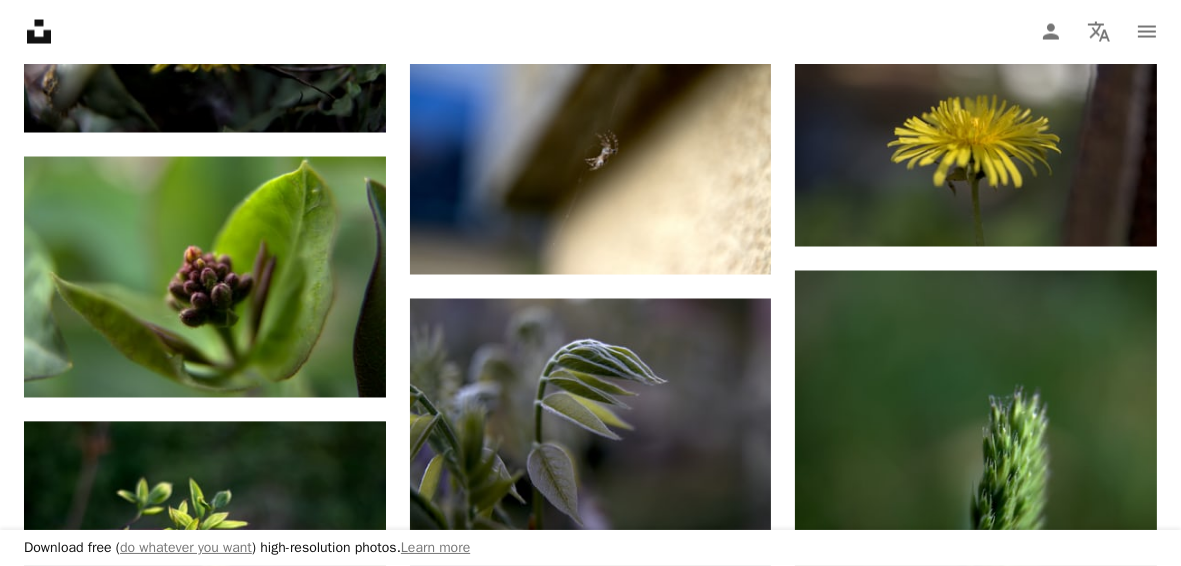 scroll, scrollTop: 13500, scrollLeft: 0, axis: vertical 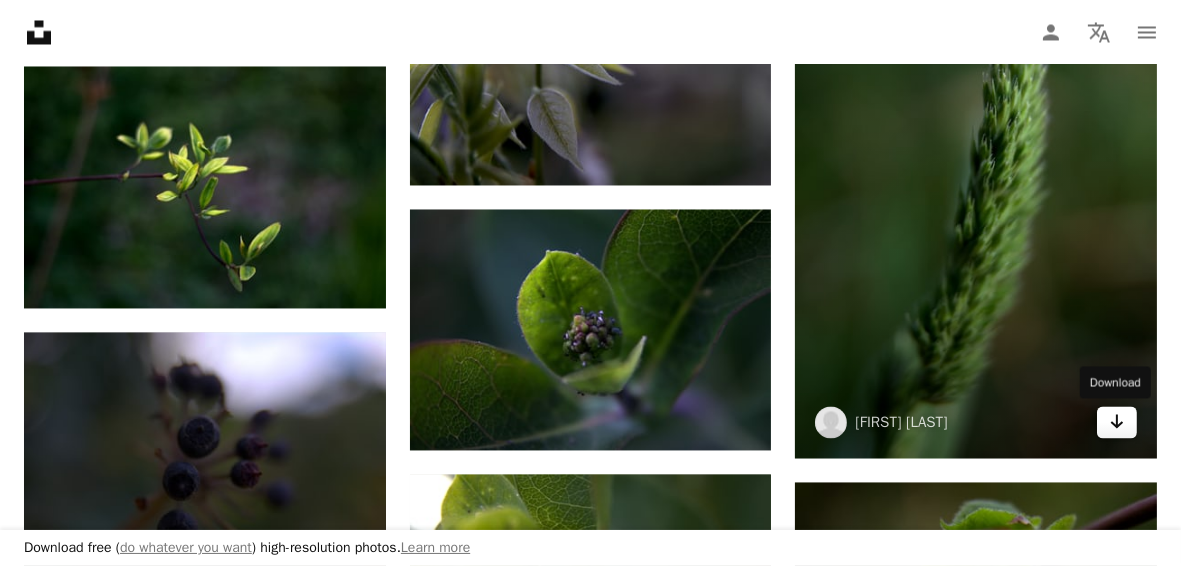 click on "Arrow pointing down" at bounding box center (1117, 422) 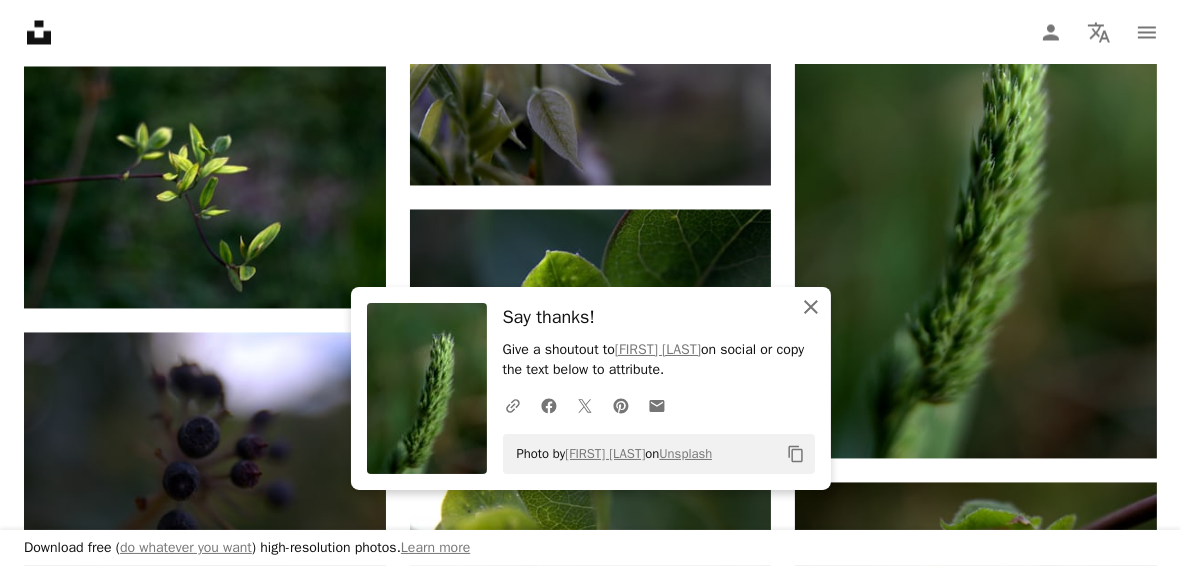 click 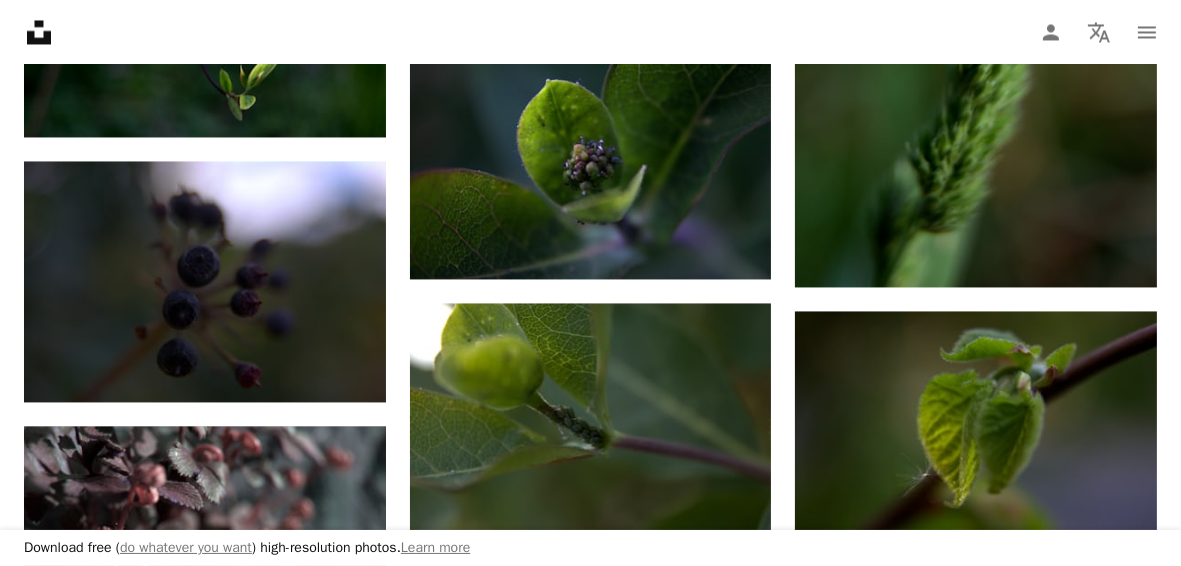scroll, scrollTop: 13900, scrollLeft: 0, axis: vertical 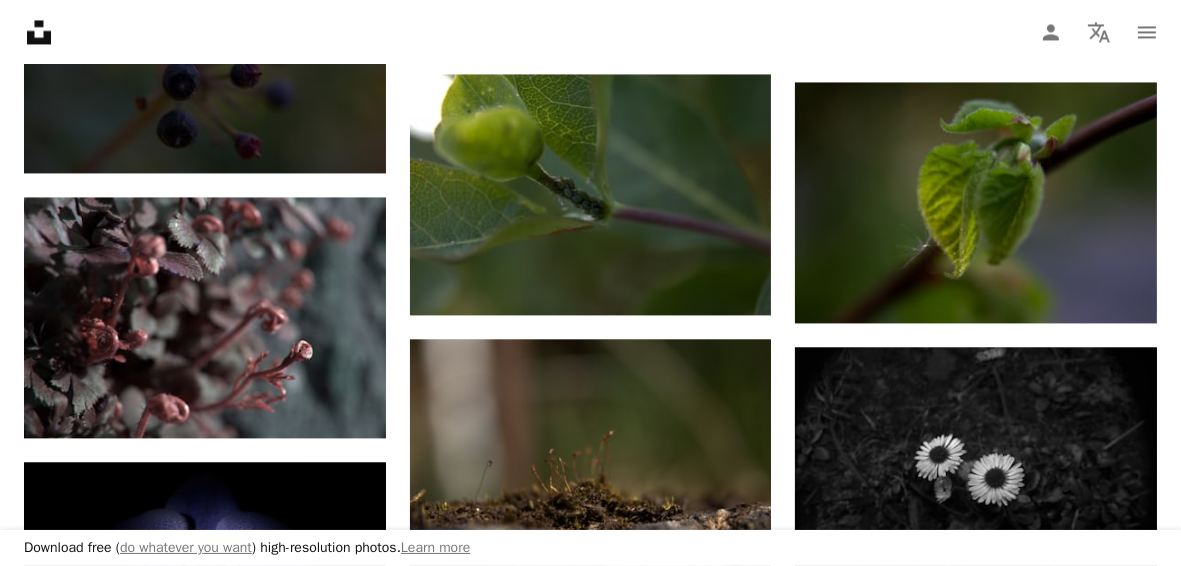 click on "A heart A plus sign [FIRST] [MIDDLE] [LAST]. Arrow pointing down A heart A plus sign [FIRST] [MIDDLE] [LAST]. Arrow pointing down A heart A plus sign [FIRST] [MIDDLE] [LAST]. Arrow pointing down A heart A plus sign [FIRST] [MIDDLE] [LAST]. Arrow pointing down A heart A plus sign [FIRST] [MIDDLE] [LAST]. Arrow pointing down A heart A plus sign [FIRST] [MIDDLE] [LAST]. Arrow pointing down A heart A plus sign [FIRST] [MIDDLE] [LAST]. Arrow pointing down A heart A plus sign [FIRST] [MIDDLE] [LAST]. Arrow pointing down A heart A plus sign [FIRST] [MIDDLE] [LAST]. Arrow pointing down A heart A plus sign [FIRST] [MIDDLE] [LAST]. Arrow pointing down A heart A plus sign [FIRST] [MIDDLE] [LAST]. Arrow pointing down A heart A plus sign [FIRST] [MIDDLE] [LAST]. Arrow pointing down A heart A plus sign [FIRST] [MIDDLE] [LAST]. Arrow pointing down A heart A plus sign [FIRST] [MIDDLE] [LAST]. Arrow pointing down A heart A plus sign [FIRST] [MIDDLE] [LAST]. Arrow pointing down A heart A plus sign [FIRST] [MIDDLE] [LAST]. Arrow pointing down A heart A plus sign [FIRST] [MIDDLE] [LAST]. Arrow pointing down A heart A plus sign [FIRST] [MIDDLE] [LAST]. Arrow pointing down A heart A plus sign [FIRST] [MIDDLE] [LAST]. A heart A heart" at bounding box center (590, -5023) 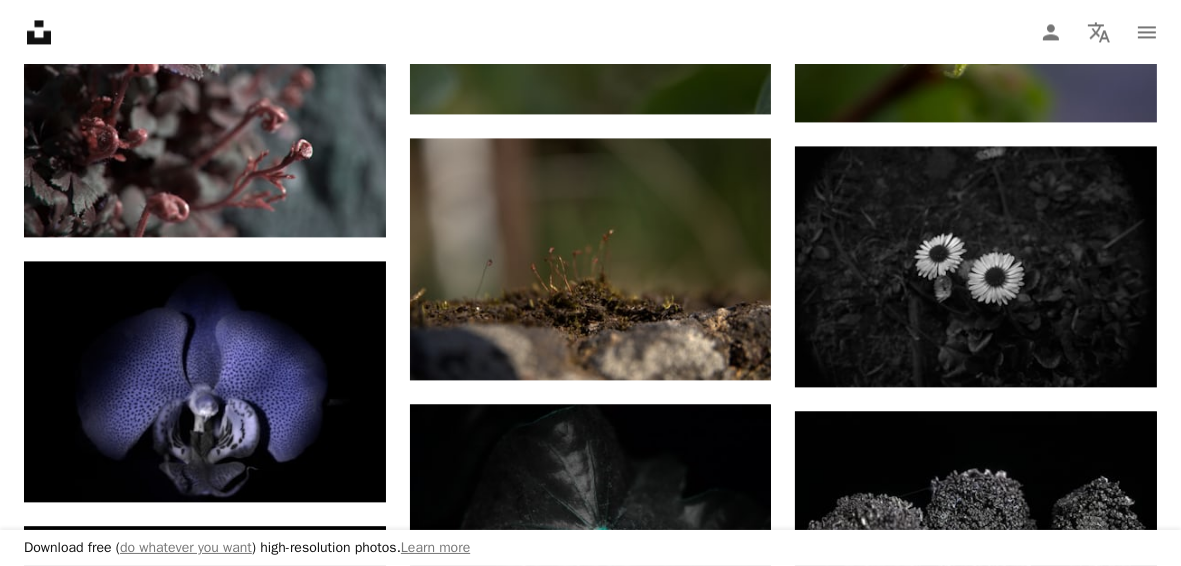 scroll, scrollTop: 14000, scrollLeft: 0, axis: vertical 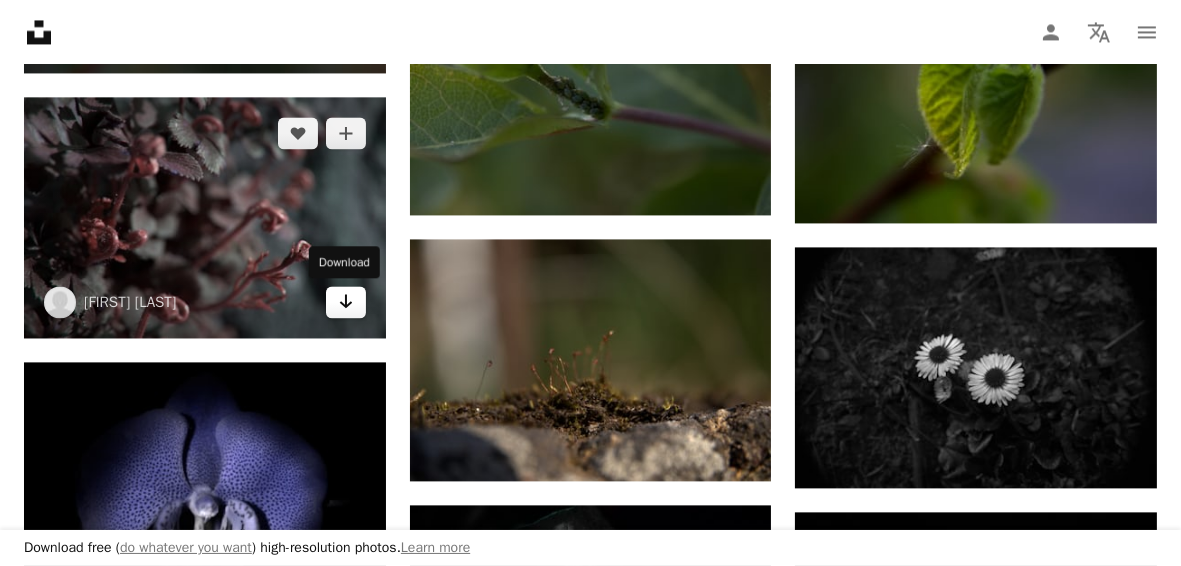 click 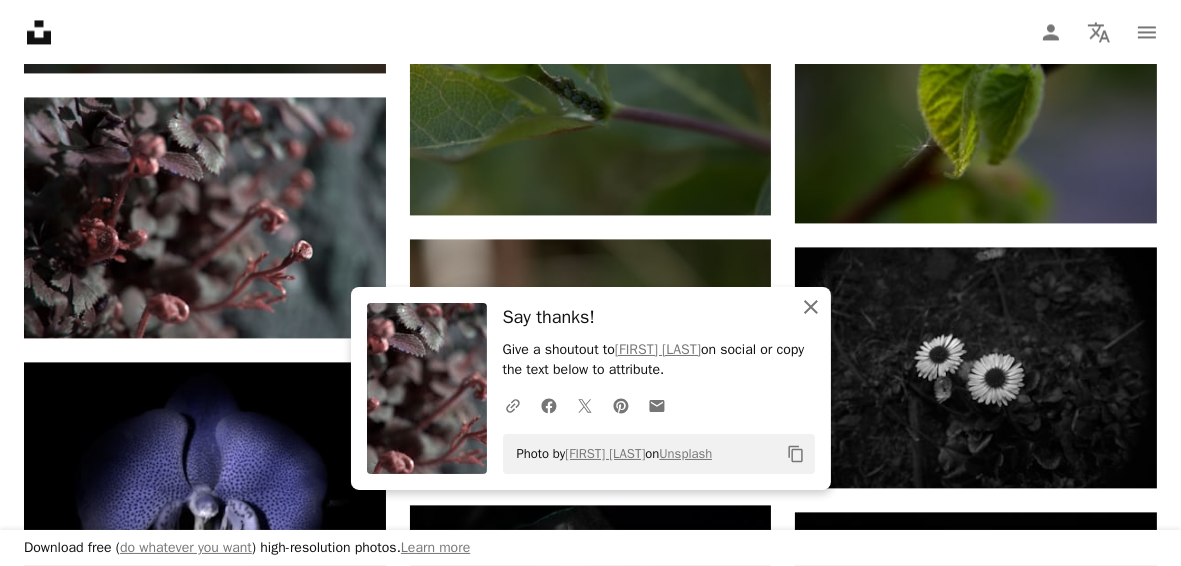click 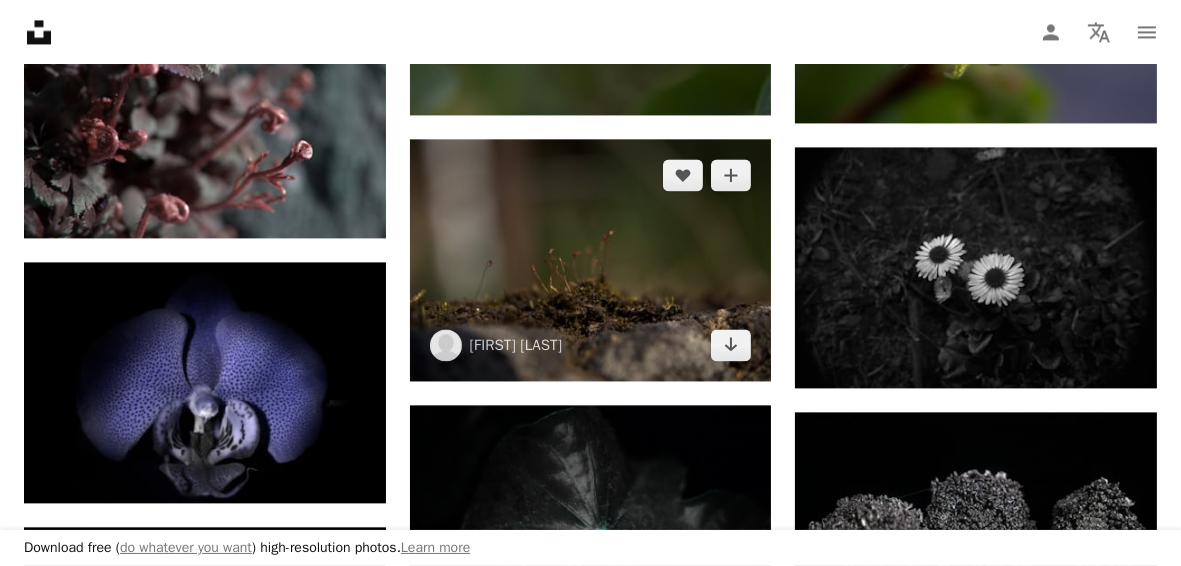 scroll, scrollTop: 14300, scrollLeft: 0, axis: vertical 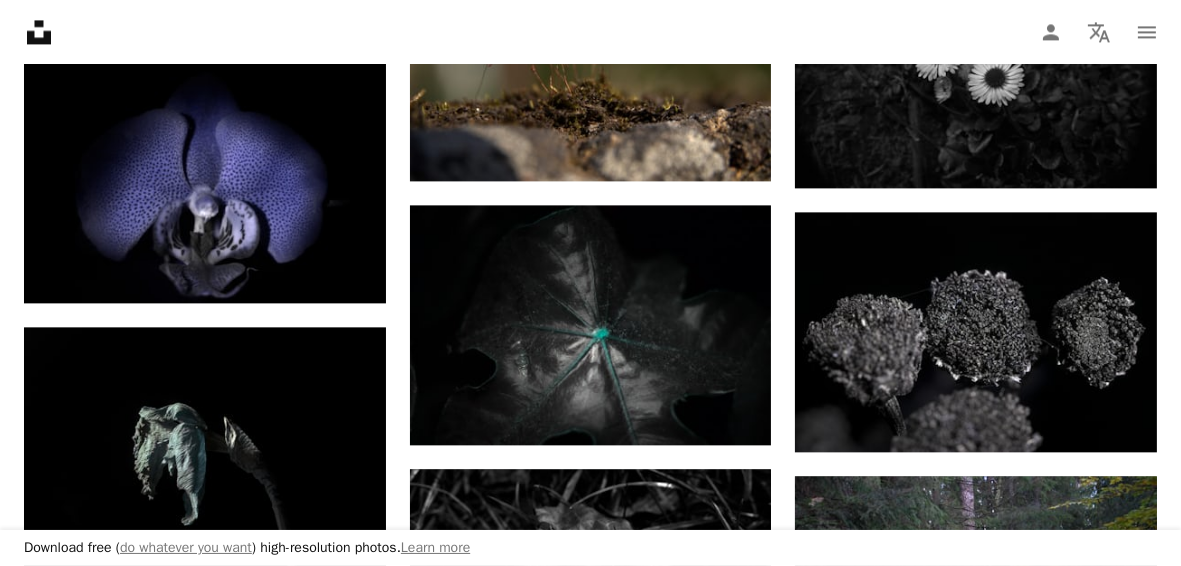 click on "A heart A plus sign [FIRST] [MIDDLE] [LAST]. Arrow pointing down A heart A plus sign [FIRST] [MIDDLE] [LAST]. Arrow pointing down A heart A plus sign [FIRST] [MIDDLE] [LAST]. Arrow pointing down A heart A plus sign [FIRST] [MIDDLE] [LAST]. Arrow pointing down A heart A plus sign [FIRST] [MIDDLE] [LAST]. Arrow pointing down A heart A plus sign [FIRST] [MIDDLE] [LAST]. Arrow pointing down A heart A plus sign [FIRST] [MIDDLE] [LAST]. Arrow pointing down A heart A plus sign [FIRST] [MIDDLE] [LAST]. Arrow pointing down A heart A plus sign [FIRST] [MIDDLE] [LAST]. Arrow pointing down A heart A plus sign [FIRST] [MIDDLE] [LAST]. Arrow pointing down A heart A plus sign [FIRST] [MIDDLE] [LAST]. Arrow pointing down A heart A plus sign [FIRST] [MIDDLE] [LAST]. Arrow pointing down A heart A plus sign [FIRST] [MIDDLE] [LAST]. Arrow pointing down A heart A plus sign [FIRST] [MIDDLE] [LAST]. Arrow pointing down A heart A plus sign [FIRST] [MIDDLE] [LAST]. Arrow pointing down A heart A plus sign [FIRST] [MIDDLE] [LAST]. Arrow pointing down A heart A plus sign [FIRST] [MIDDLE] [LAST]. Arrow pointing down A heart A plus sign [FIRST] [MIDDLE] [LAST]. Arrow pointing down A heart A plus sign [FIRST] [MIDDLE] [LAST]. A heart A heart" at bounding box center [590, -5423] 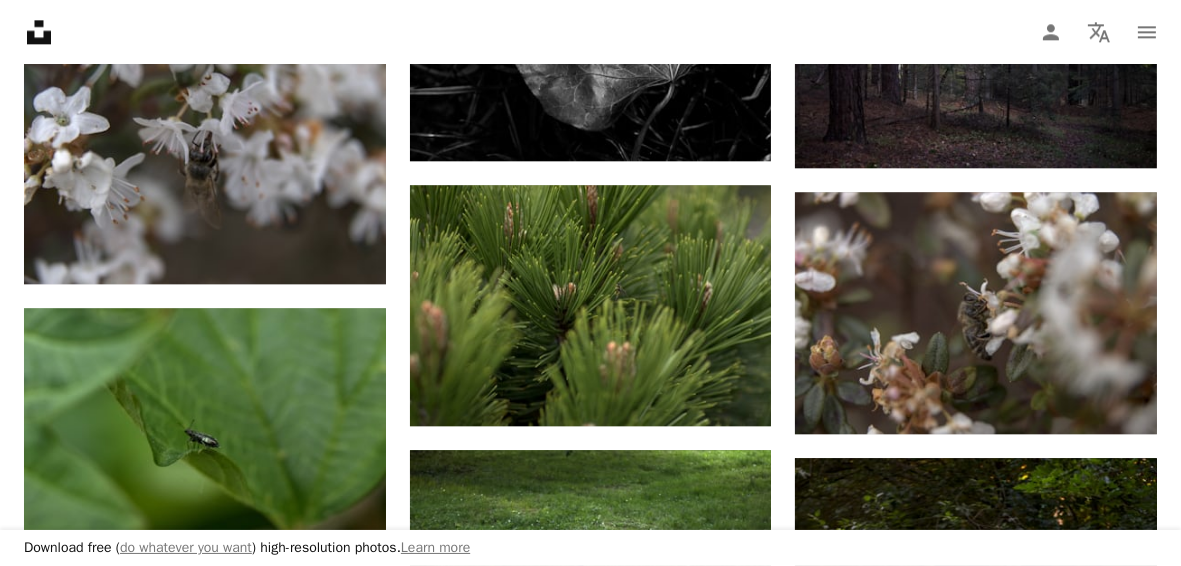 scroll, scrollTop: 14900, scrollLeft: 0, axis: vertical 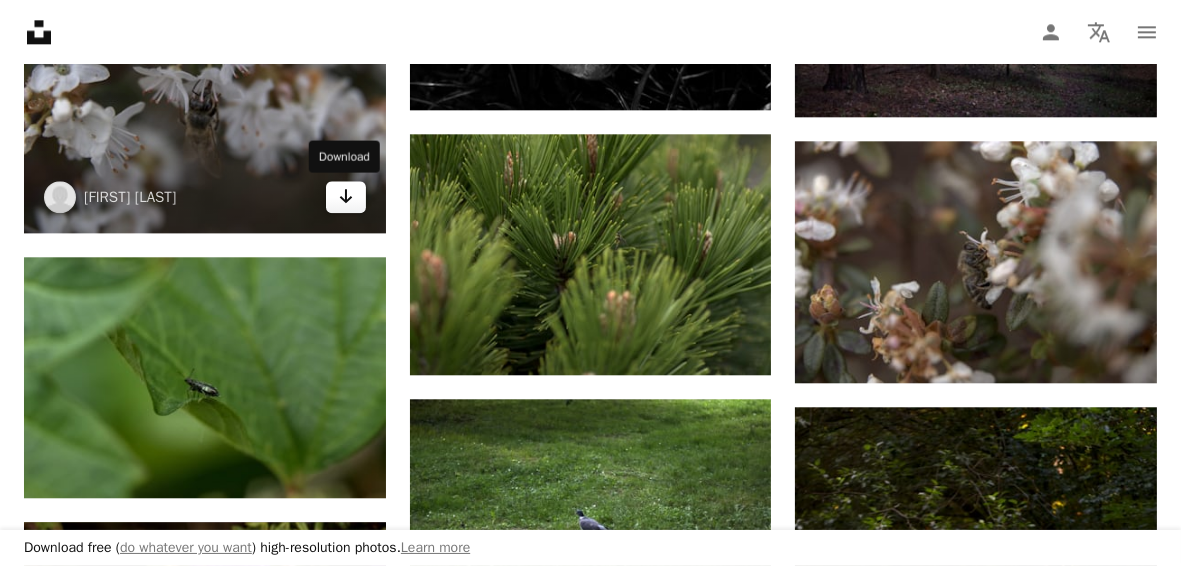 click on "Arrow pointing down" 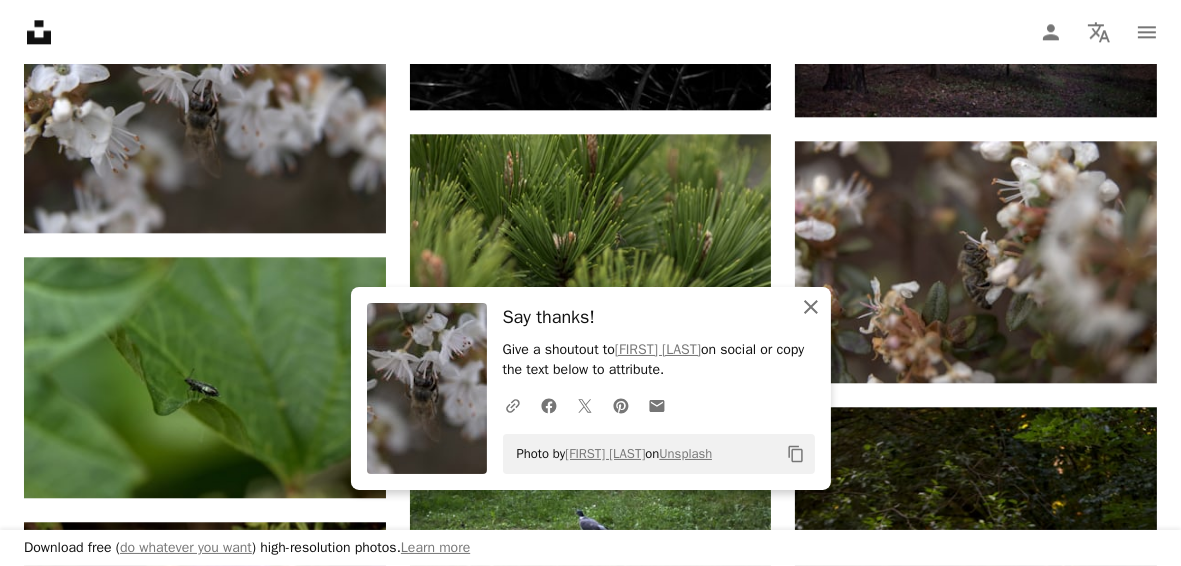 click on "An X shape" 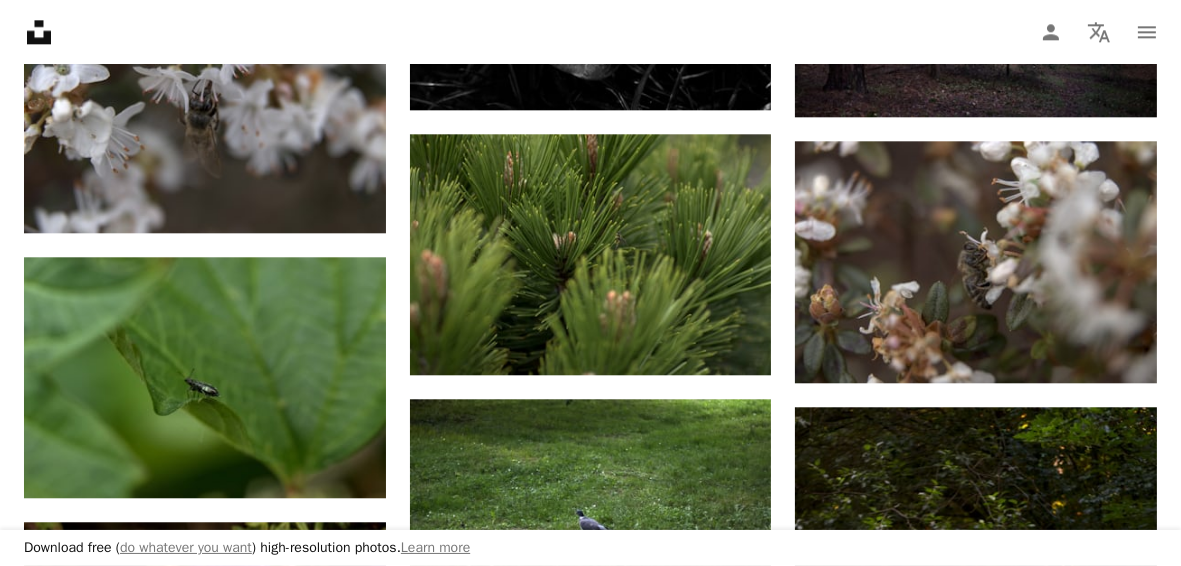 click on "A heart A plus sign [FIRST] [MIDDLE] [LAST]. Arrow pointing down A heart A plus sign [FIRST] [MIDDLE] [LAST]. Arrow pointing down A heart A plus sign [FIRST] [MIDDLE] [LAST]. Arrow pointing down A heart A plus sign [FIRST] [MIDDLE] [LAST]. Arrow pointing down A heart A plus sign [FIRST] [MIDDLE] [LAST]. Arrow pointing down A heart A plus sign [FIRST] [MIDDLE] [LAST]. Arrow pointing down A heart A plus sign [FIRST] [MIDDLE] [LAST]. Arrow pointing down A heart A plus sign [FIRST] [MIDDLE] [LAST]. Arrow pointing down A heart A plus sign [FIRST] [MIDDLE] [LAST]. Arrow pointing down A heart A plus sign [FIRST] [MIDDLE] [LAST]. Arrow pointing down A heart A plus sign [FIRST] [MIDDLE] [LAST]. Arrow pointing down A heart A plus sign [FIRST] [MIDDLE] [LAST]. Arrow pointing down A heart A plus sign [FIRST] [MIDDLE] [LAST]. Arrow pointing down A heart A plus sign [FIRST] [MIDDLE] [LAST]. Arrow pointing down A heart A plus sign [FIRST] [MIDDLE] [LAST]. Arrow pointing down A heart A plus sign [FIRST] [MIDDLE] [LAST]. Arrow pointing down A heart A plus sign [FIRST] [MIDDLE] [LAST]. Arrow pointing down A heart A plus sign [FIRST] [MIDDLE] [LAST]. Arrow pointing down A heart A plus sign [FIRST] [MIDDLE] [LAST]. A heart A heart" at bounding box center [590, -5504] 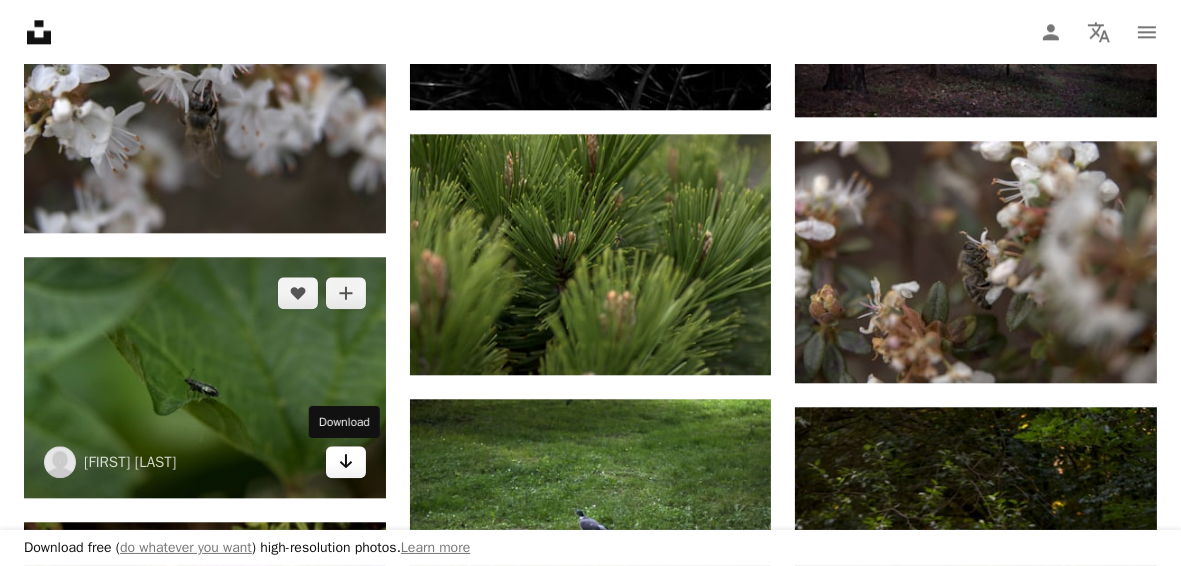 click on "Arrow pointing down" 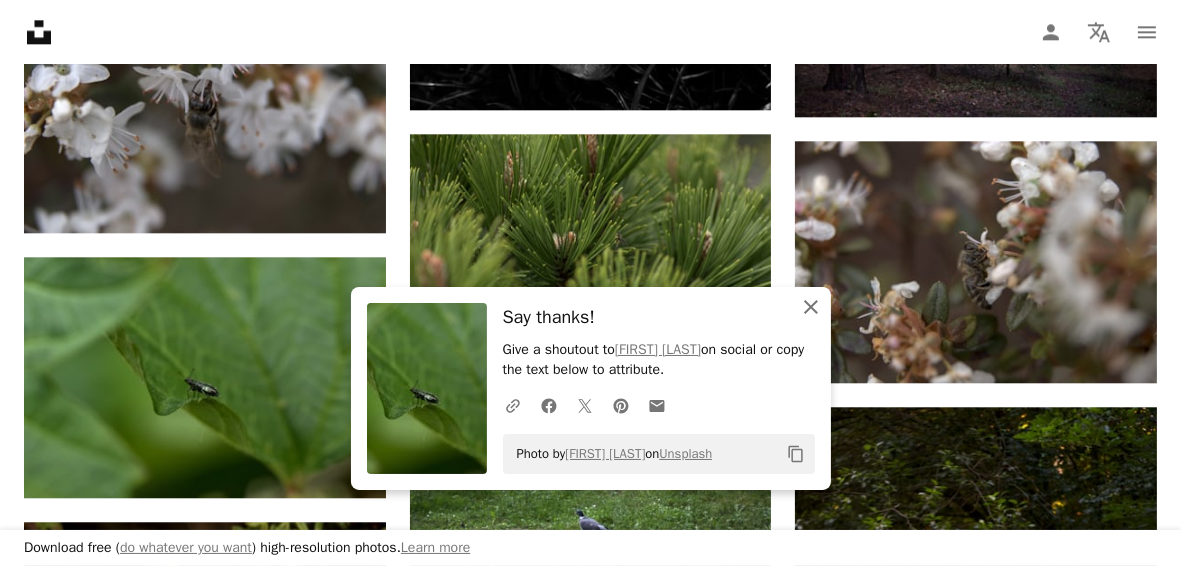 click on "An X shape" 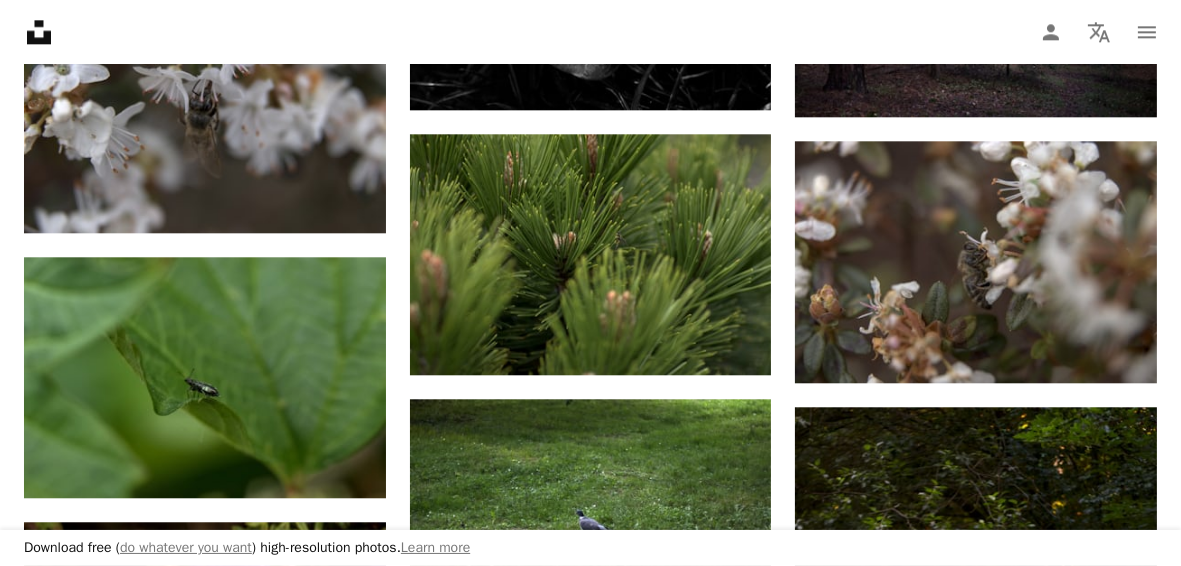 click on "A heart A plus sign [FIRST] [MIDDLE] [LAST]. Arrow pointing down A heart A plus sign [FIRST] [MIDDLE] [LAST]. Arrow pointing down A heart A plus sign [FIRST] [MIDDLE] [LAST]. Arrow pointing down A heart A plus sign [FIRST] [MIDDLE] [LAST]. Arrow pointing down A heart A plus sign [FIRST] [MIDDLE] [LAST]. Arrow pointing down A heart A plus sign [FIRST] [MIDDLE] [LAST]. Arrow pointing down A heart A plus sign [FIRST] [MIDDLE] [LAST]. Arrow pointing down A heart A plus sign [FIRST] [MIDDLE] [LAST]. Arrow pointing down A heart A plus sign [FIRST] [MIDDLE] [LAST]. Arrow pointing down A heart A plus sign [FIRST] [MIDDLE] [LAST]. Arrow pointing down A heart A plus sign [FIRST] [MIDDLE] [LAST]. Arrow pointing down A heart A plus sign [FIRST] [MIDDLE] [LAST]. Arrow pointing down A heart A plus sign [FIRST] [MIDDLE] [LAST]. Arrow pointing down A heart A plus sign [FIRST] [MIDDLE] [LAST]. Arrow pointing down A heart A plus sign [FIRST] [MIDDLE] [LAST]. Arrow pointing down A heart A plus sign [FIRST] [MIDDLE] [LAST]. Arrow pointing down A heart A plus sign [FIRST] [MIDDLE] [LAST]. Arrow pointing down A heart A plus sign [FIRST] [MIDDLE] [LAST]. Arrow pointing down A heart A plus sign [FIRST] [MIDDLE] [LAST]. A heart A heart" at bounding box center [590, -5504] 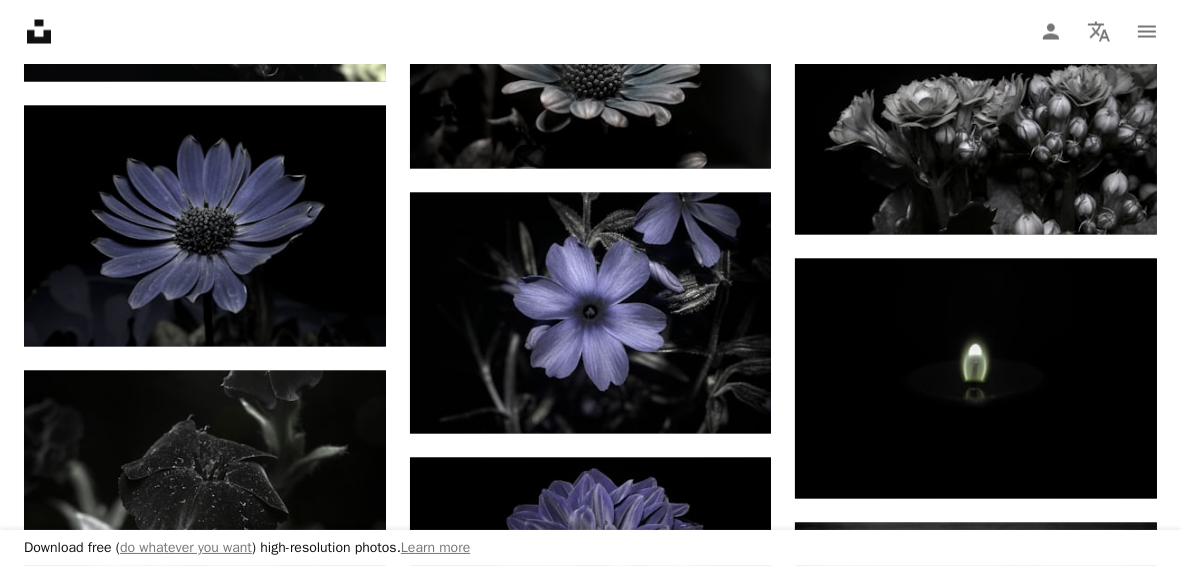 scroll, scrollTop: 22200, scrollLeft: 0, axis: vertical 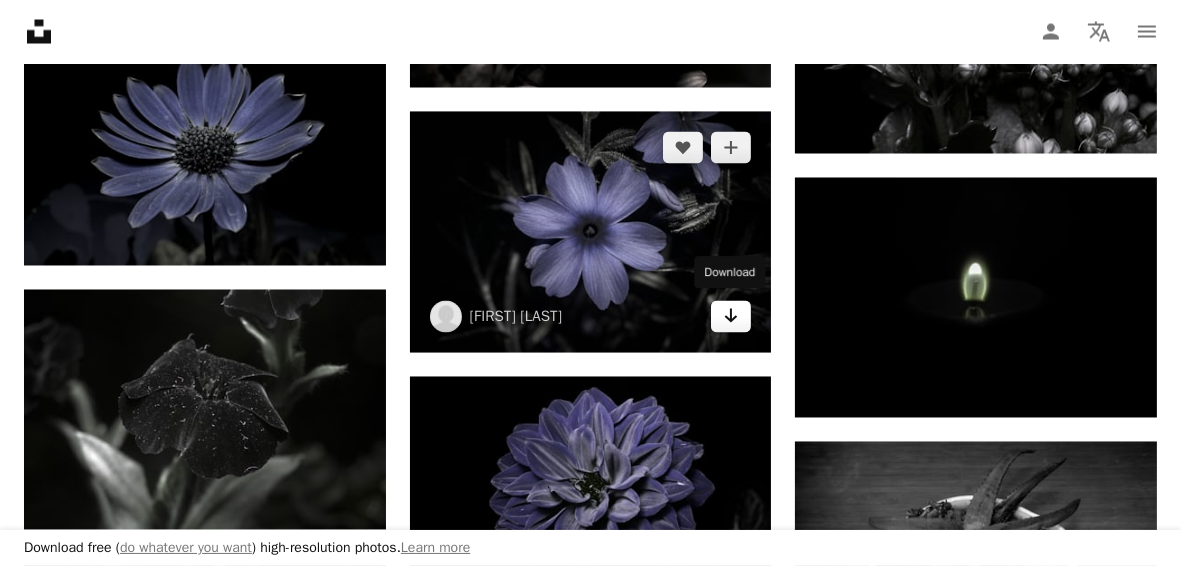 click on "Arrow pointing down" 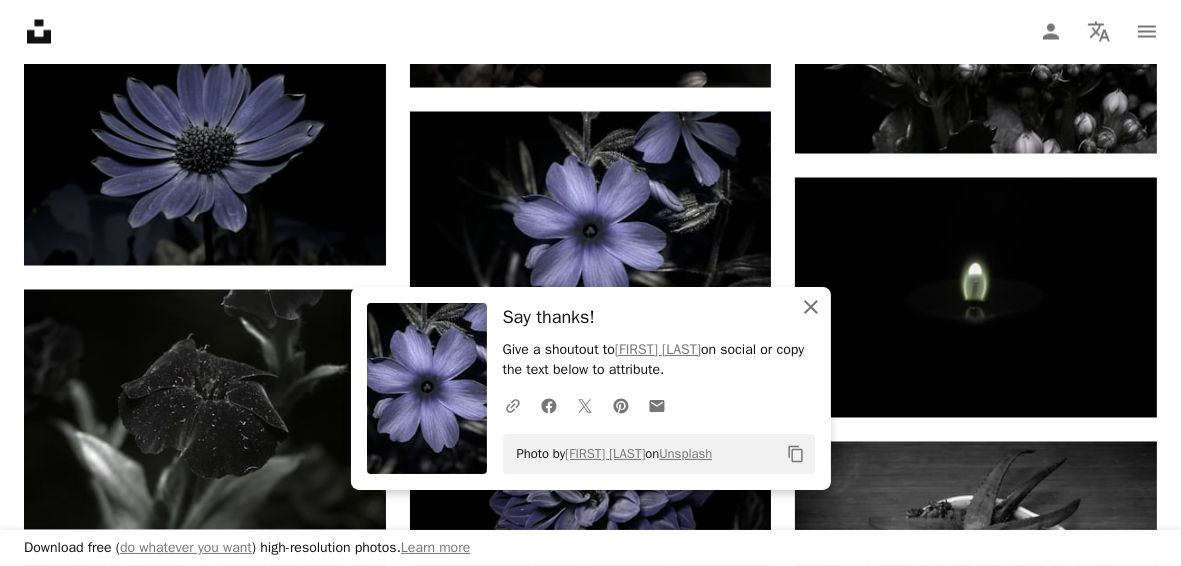 click on "An X shape" 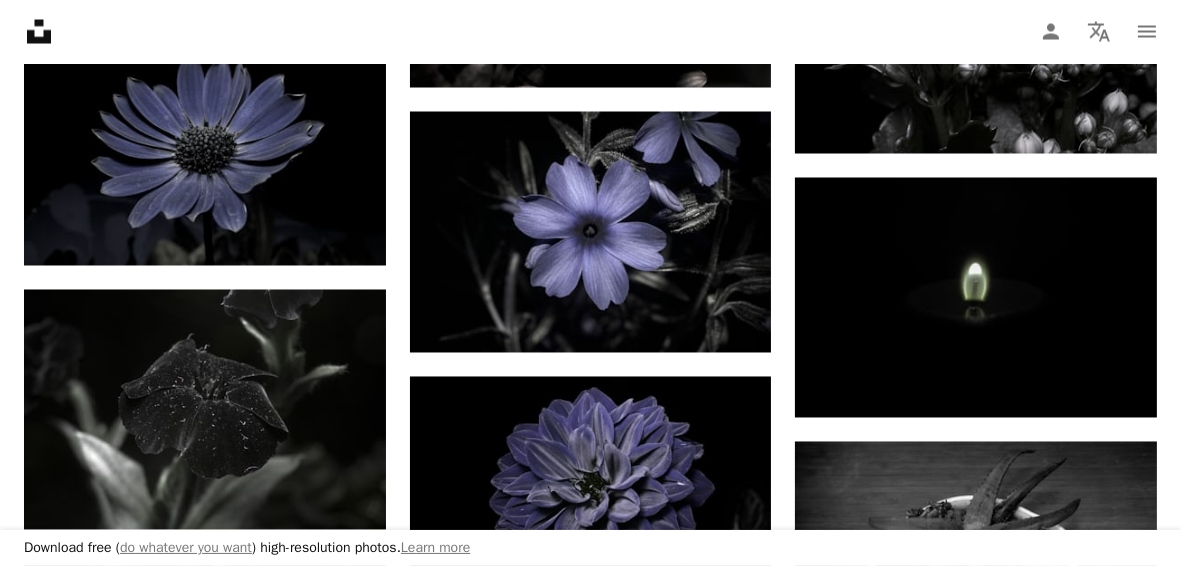 click on "A heart A plus sign [FIRST] [MIDDLE] [LAST]. Arrow pointing down A heart A plus sign [FIRST] [MIDDLE] [LAST]. Arrow pointing down A heart A plus sign [FIRST] [MIDDLE] [LAST]. Arrow pointing down A heart A plus sign [FIRST] [MIDDLE] [LAST]. Arrow pointing down A heart A plus sign [FIRST] [MIDDLE] [LAST]. Arrow pointing down A heart A plus sign [FIRST] [MIDDLE] [LAST]. Arrow pointing down A heart A plus sign [FIRST] [MIDDLE] [LAST]. Arrow pointing down A heart A plus sign [FIRST] [MIDDLE] [LAST]. Arrow pointing down A heart A plus sign [FIRST] [MIDDLE] [LAST]. Arrow pointing down A heart A plus sign [FIRST] [MIDDLE] [LAST]. Arrow pointing down A heart A plus sign [FIRST] [MIDDLE] [LAST]. Arrow pointing down A heart A plus sign [FIRST] [MIDDLE] [LAST]. Arrow pointing down A heart A plus sign [FIRST] [MIDDLE] [LAST]. Arrow pointing down A heart A plus sign [FIRST] [MIDDLE] [LAST]. Arrow pointing down A heart A plus sign [FIRST] [MIDDLE] [LAST]. Arrow pointing down A heart A plus sign [FIRST] [MIDDLE] [LAST]. Arrow pointing down A heart A plus sign [FIRST] [MIDDLE] [LAST]. Arrow pointing down A heart A plus sign [FIRST] [MIDDLE] [LAST]. Arrow pointing down A heart A plus sign [FIRST] [MIDDLE] [LAST]. A heart A heart" at bounding box center (590, -9445) 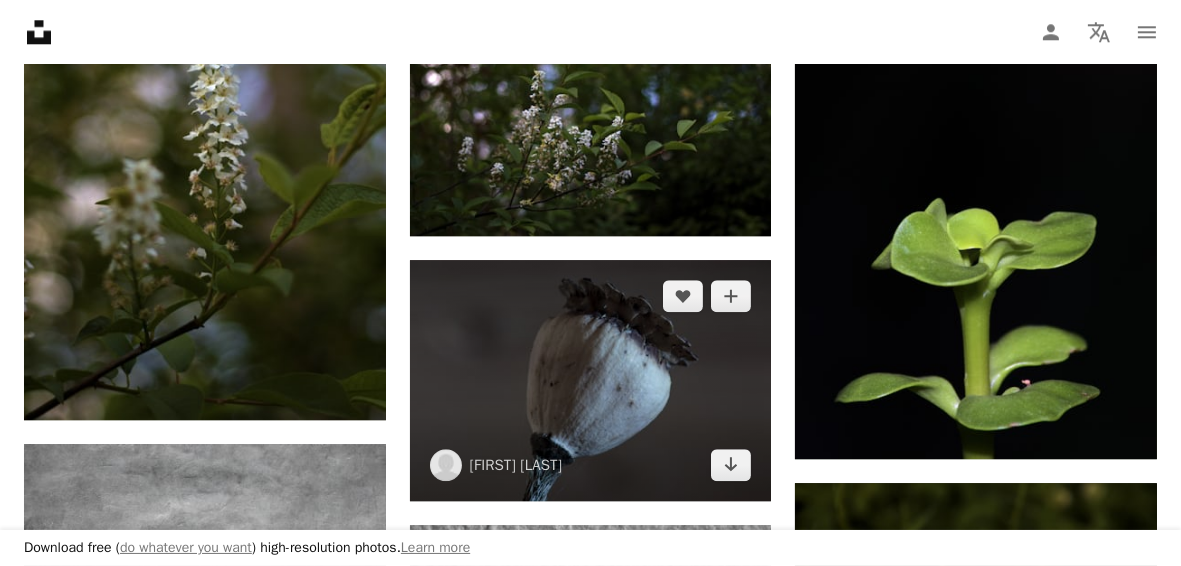 scroll, scrollTop: 24100, scrollLeft: 0, axis: vertical 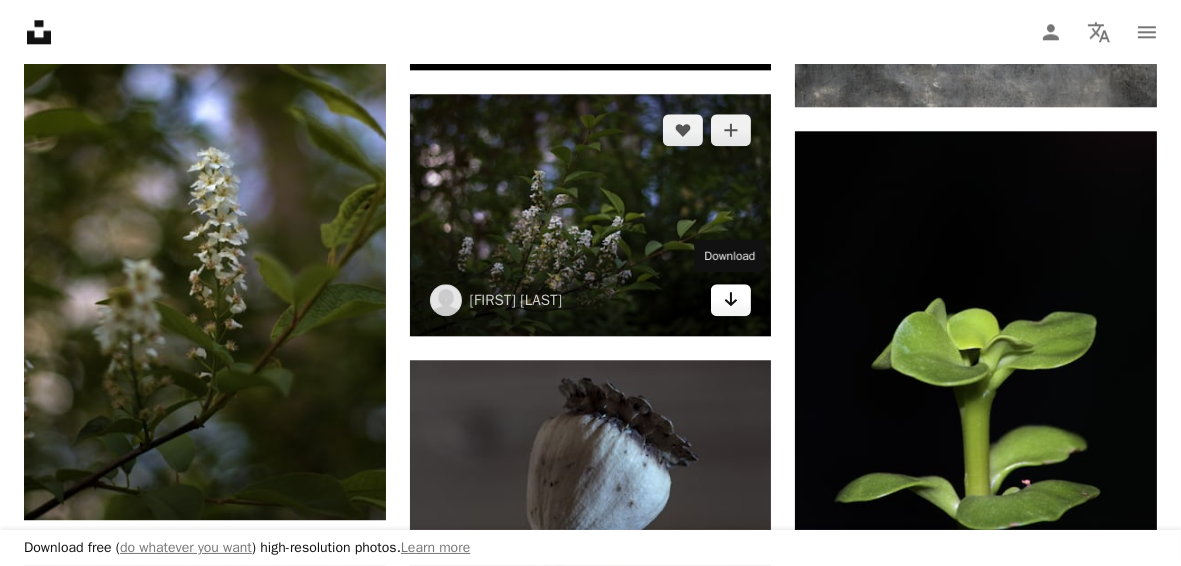 click on "Arrow pointing down" 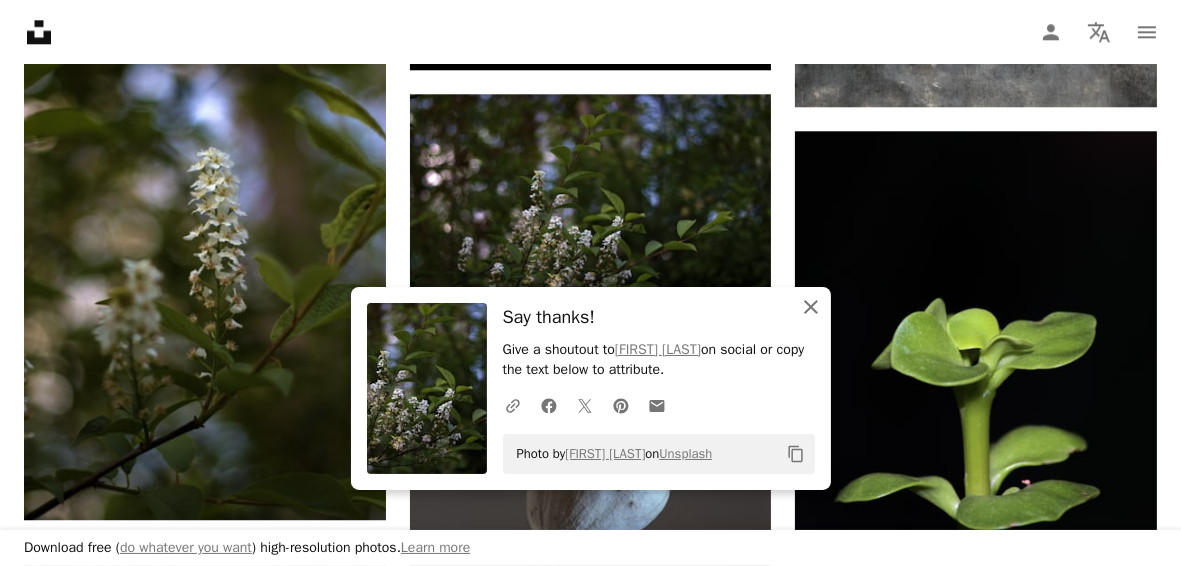 click on "An X shape" 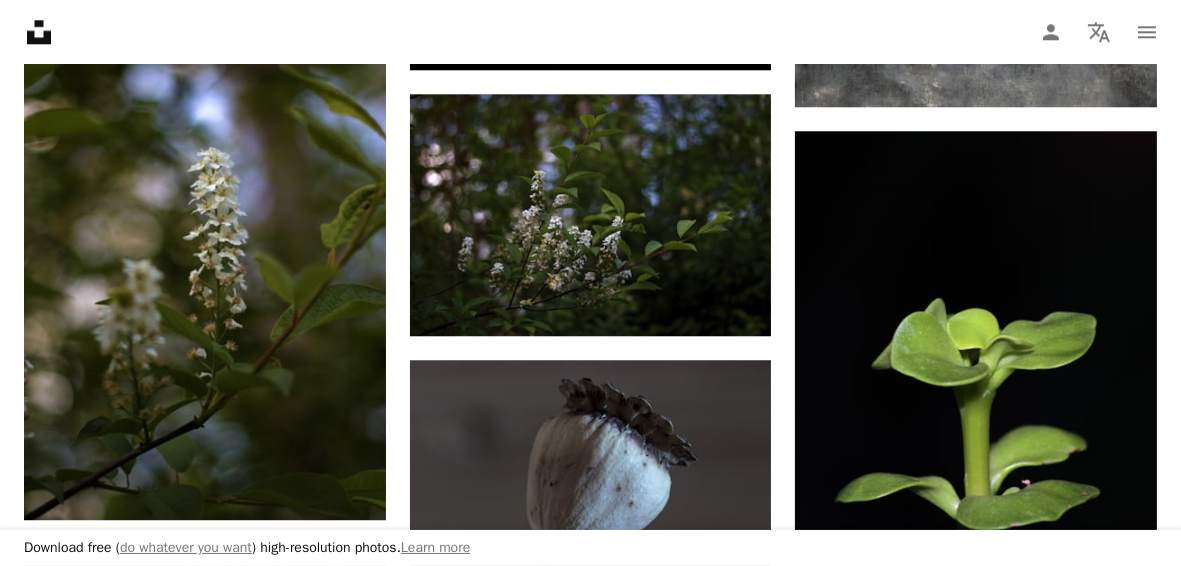 click on "A heart A plus sign [FIRST] [MIDDLE] [LAST]. Arrow pointing down A heart A plus sign [FIRST] [MIDDLE] [LAST]. Arrow pointing down A heart A plus sign [FIRST] [MIDDLE] [LAST]. Arrow pointing down A heart A plus sign [FIRST] [MIDDLE] [LAST]. Arrow pointing down A heart A plus sign [FIRST] [MIDDLE] [LAST]. Arrow pointing down A heart A plus sign [FIRST] [MIDDLE] [LAST]. Arrow pointing down A heart A plus sign [FIRST] [MIDDLE] [LAST]. Arrow pointing down A heart A plus sign [FIRST] [MIDDLE] [LAST]. Arrow pointing down A heart A plus sign [FIRST] [MIDDLE] [LAST]. Arrow pointing down A heart A plus sign [FIRST] [MIDDLE] [LAST]. Arrow pointing down A heart A plus sign [FIRST] [MIDDLE] [LAST]. Arrow pointing down A heart A plus sign [FIRST] [MIDDLE] [LAST]. Arrow pointing down A heart A plus sign [FIRST] [MIDDLE] [LAST]. Arrow pointing down A heart A plus sign [FIRST] [MIDDLE] [LAST]. Arrow pointing down A heart A plus sign [FIRST] [MIDDLE] [LAST]. Arrow pointing down A heart A plus sign [FIRST] [MIDDLE] [LAST]. Arrow pointing down A heart A plus sign [FIRST] [MIDDLE] [LAST]. Arrow pointing down A heart A plus sign [FIRST] [MIDDLE] [LAST]. Arrow pointing down A heart A plus sign [FIRST] [MIDDLE] [LAST]. A heart A heart" at bounding box center [590, -10399] 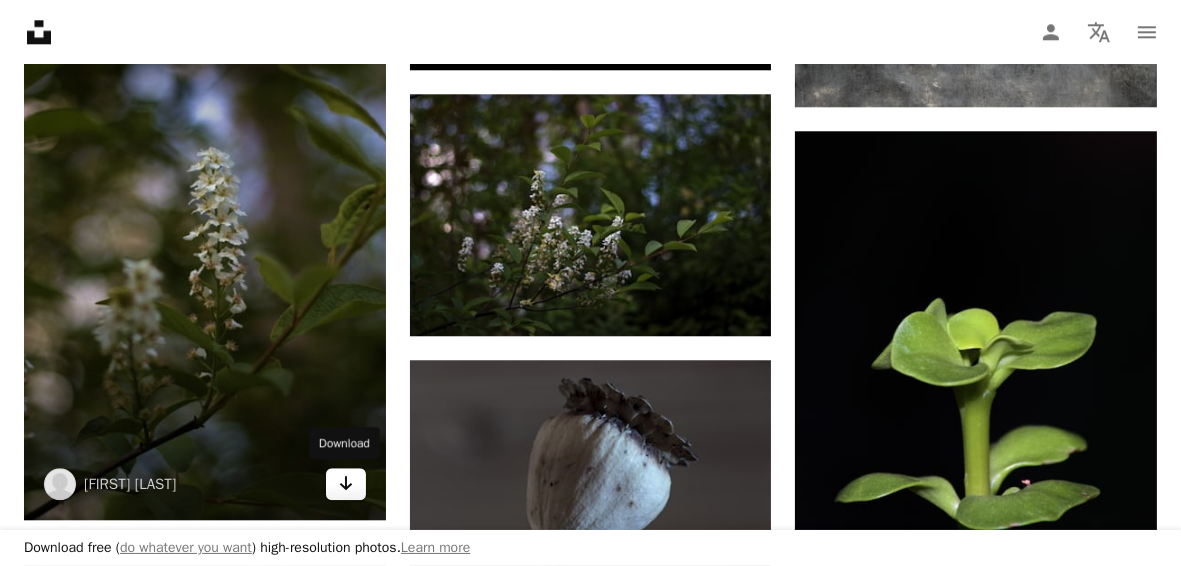 click 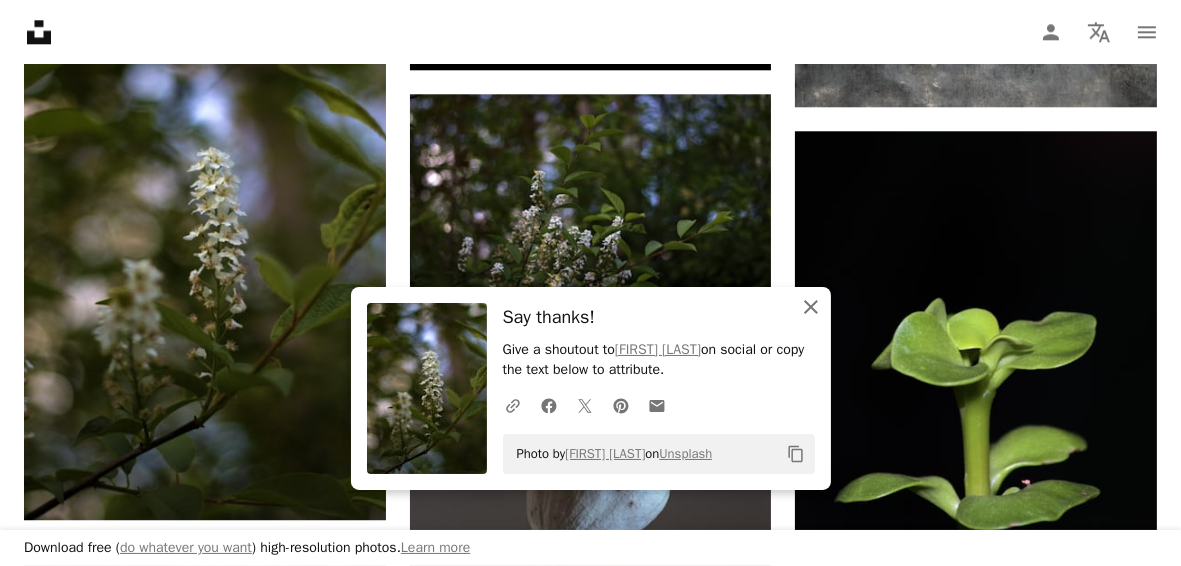 click 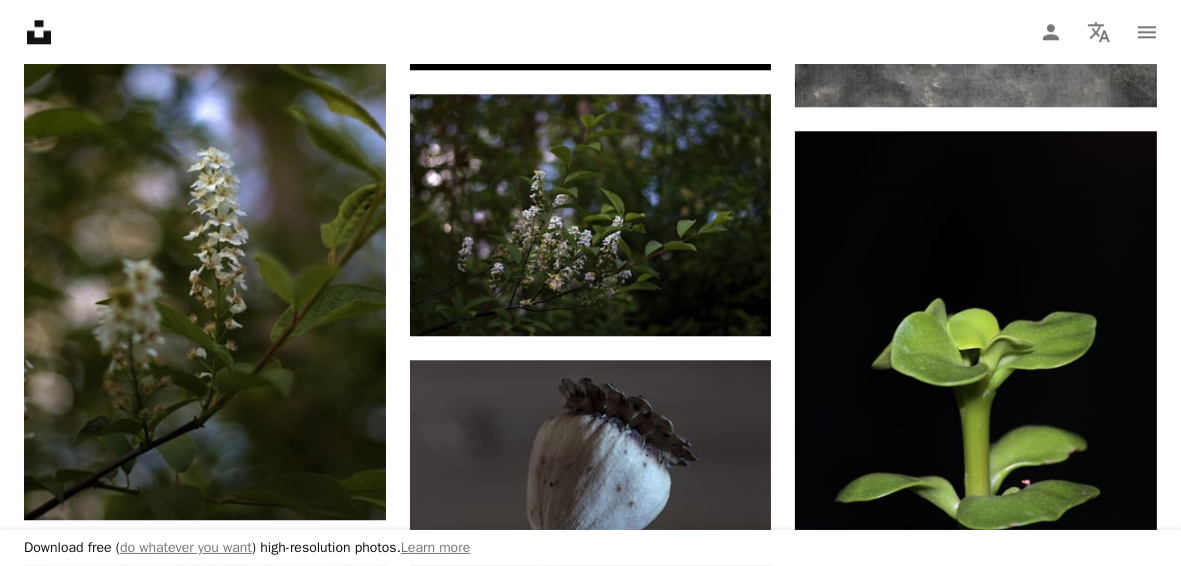click on "A heart A plus sign [FIRST] [MIDDLE] [LAST]. Arrow pointing down A heart A plus sign [FIRST] [MIDDLE] [LAST]. Arrow pointing down A heart A plus sign [FIRST] [MIDDLE] [LAST]. Arrow pointing down A heart A plus sign [FIRST] [MIDDLE] [LAST]. Arrow pointing down A heart A plus sign [FIRST] [MIDDLE] [LAST]. Arrow pointing down A heart A plus sign [FIRST] [MIDDLE] [LAST]. Arrow pointing down A heart A plus sign [FIRST] [MIDDLE] [LAST]. Arrow pointing down A heart A plus sign [FIRST] [MIDDLE] [LAST]. Arrow pointing down A heart A plus sign [FIRST] [MIDDLE] [LAST]. Arrow pointing down A heart A plus sign [FIRST] [MIDDLE] [LAST]. Arrow pointing down A heart A plus sign [FIRST] [MIDDLE] [LAST]. Arrow pointing down A heart A plus sign [FIRST] [MIDDLE] [LAST]. Arrow pointing down A heart A plus sign [FIRST] [MIDDLE] [LAST]. Arrow pointing down A heart A plus sign [FIRST] [MIDDLE] [LAST]. Arrow pointing down A heart A plus sign [FIRST] [MIDDLE] [LAST]. Arrow pointing down A heart A plus sign [FIRST] [MIDDLE] [LAST]. Arrow pointing down A heart A plus sign [FIRST] [MIDDLE] [LAST]. Arrow pointing down A heart A plus sign [FIRST] [MIDDLE] [LAST]. Arrow pointing down A heart A plus sign [FIRST] [MIDDLE] [LAST]. A heart A heart" at bounding box center (590, -10399) 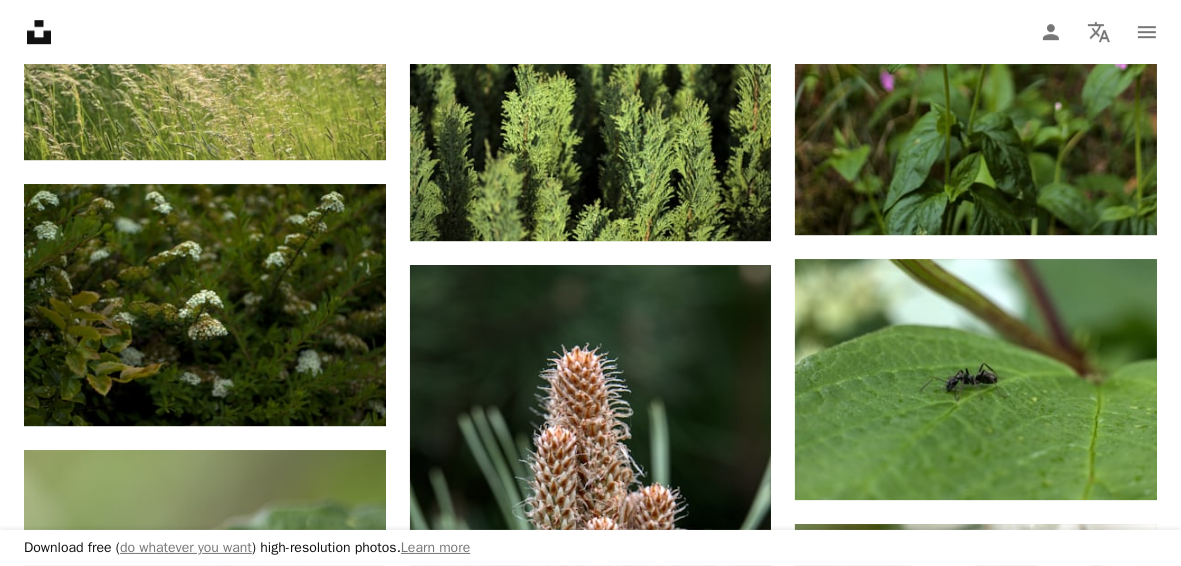 scroll, scrollTop: 25500, scrollLeft: 0, axis: vertical 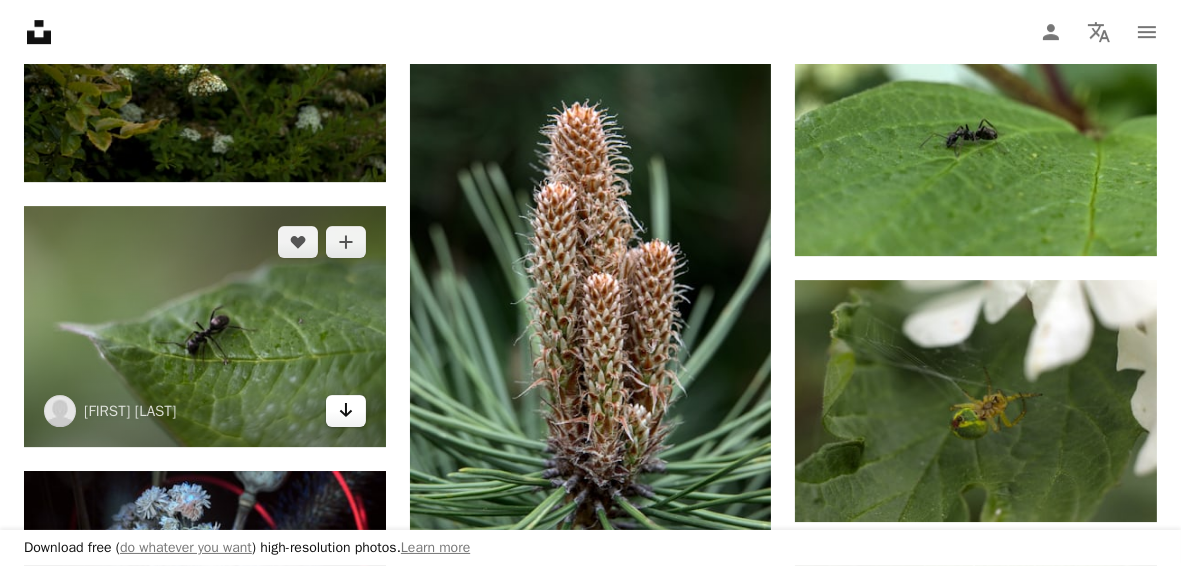 click on "Arrow pointing down" 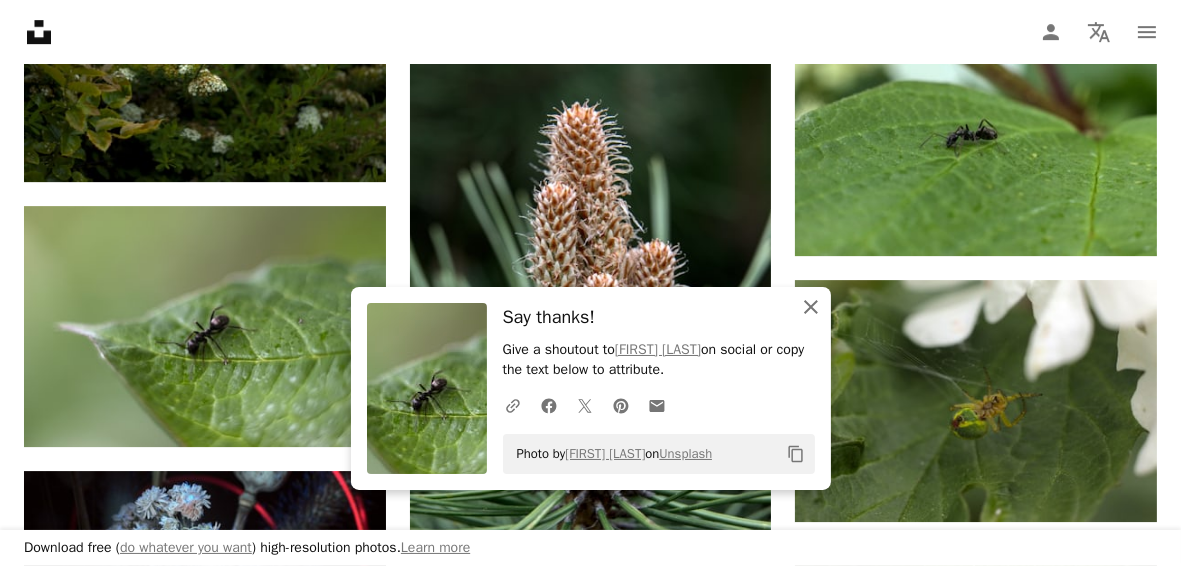 click 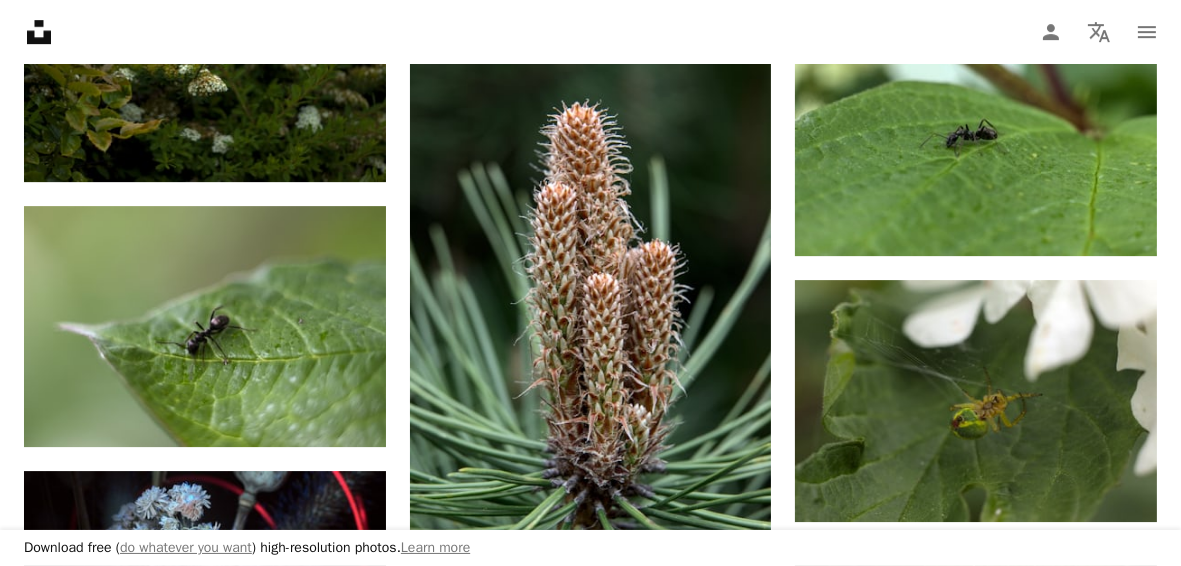 click on "A heart A plus sign [FIRST] [MIDDLE] [LAST]. Arrow pointing down A heart A plus sign [FIRST] [MIDDLE] [LAST]. Arrow pointing down A heart A plus sign [FIRST] [MIDDLE] [LAST]. Arrow pointing down A heart A plus sign [FIRST] [MIDDLE] [LAST]. Arrow pointing down A heart A plus sign [FIRST] [MIDDLE] [LAST]. Arrow pointing down A heart A plus sign [FIRST] [MIDDLE] [LAST]. Arrow pointing down A heart A plus sign [FIRST] [MIDDLE] [LAST]. Arrow pointing down A heart A plus sign [FIRST] [MIDDLE] [LAST]. Arrow pointing down A heart A plus sign [FIRST] [MIDDLE] [LAST]. Arrow pointing down A heart A plus sign [FIRST] [MIDDLE] [LAST]. Arrow pointing down A heart A plus sign [FIRST] [MIDDLE] [LAST]. Arrow pointing down A heart A plus sign [FIRST] [MIDDLE] [LAST]. Arrow pointing down A heart A plus sign [FIRST] [MIDDLE] [LAST]. Arrow pointing down A heart A plus sign [FIRST] [MIDDLE] [LAST]. Arrow pointing down A heart A plus sign [FIRST] [MIDDLE] [LAST]. Arrow pointing down A heart A plus sign [FIRST] [MIDDLE] [LAST]. Arrow pointing down A heart A plus sign [FIRST] [MIDDLE] [LAST]. Arrow pointing down A heart A plus sign [FIRST] [MIDDLE] [LAST]. Arrow pointing down A heart A plus sign [FIRST] [MIDDLE] [LAST]. A heart A heart" at bounding box center [590, -10857] 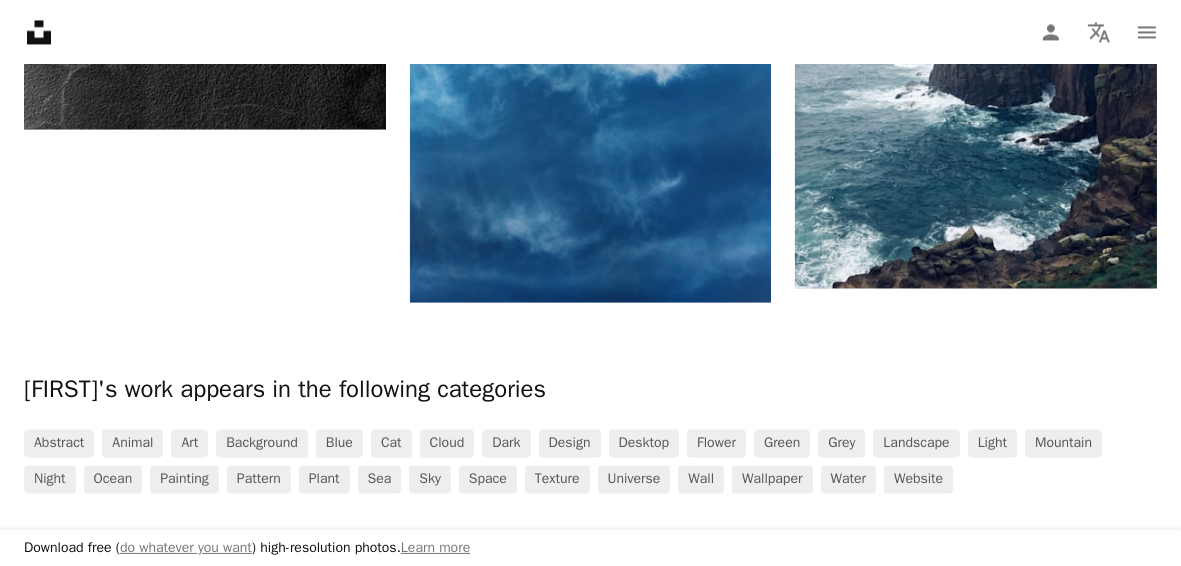 scroll, scrollTop: 32000, scrollLeft: 0, axis: vertical 